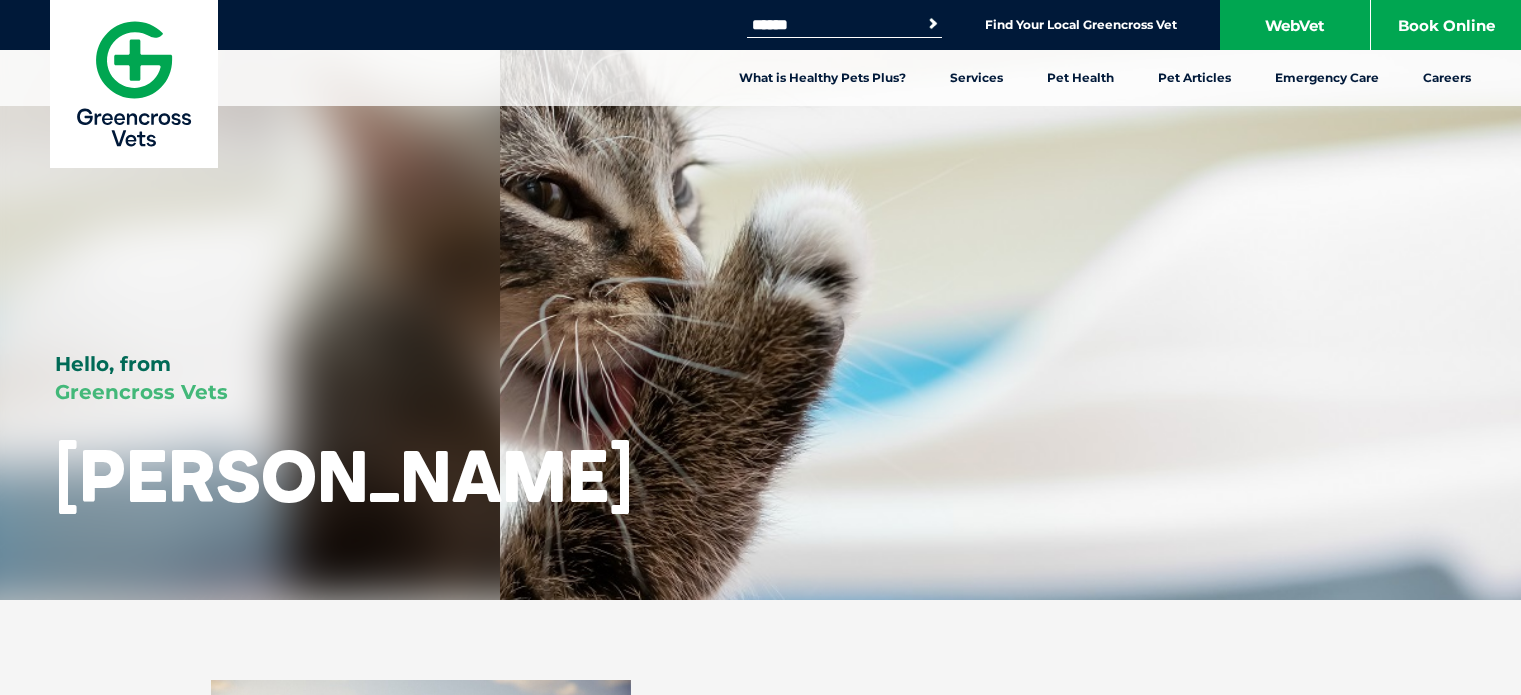 scroll, scrollTop: 0, scrollLeft: 0, axis: both 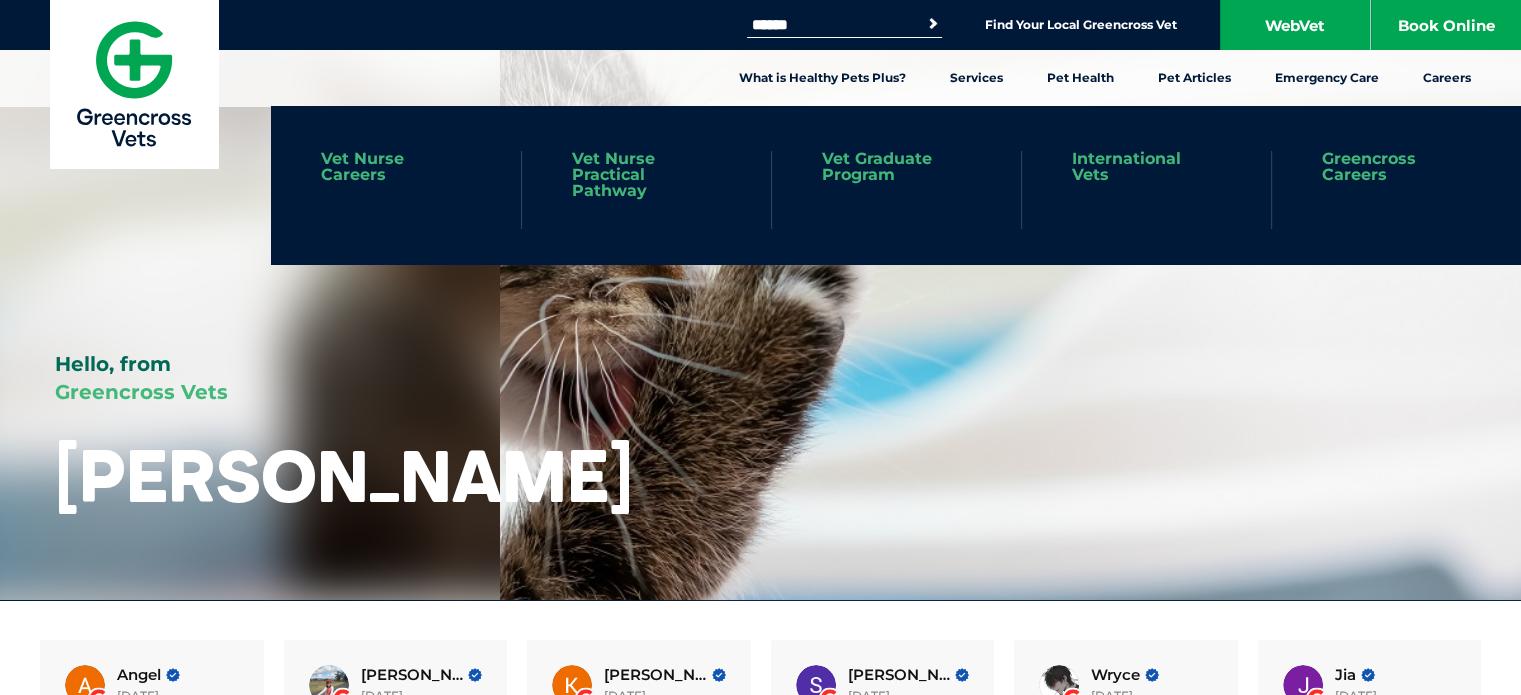 click on "Vet Graduate Program" at bounding box center (896, 190) 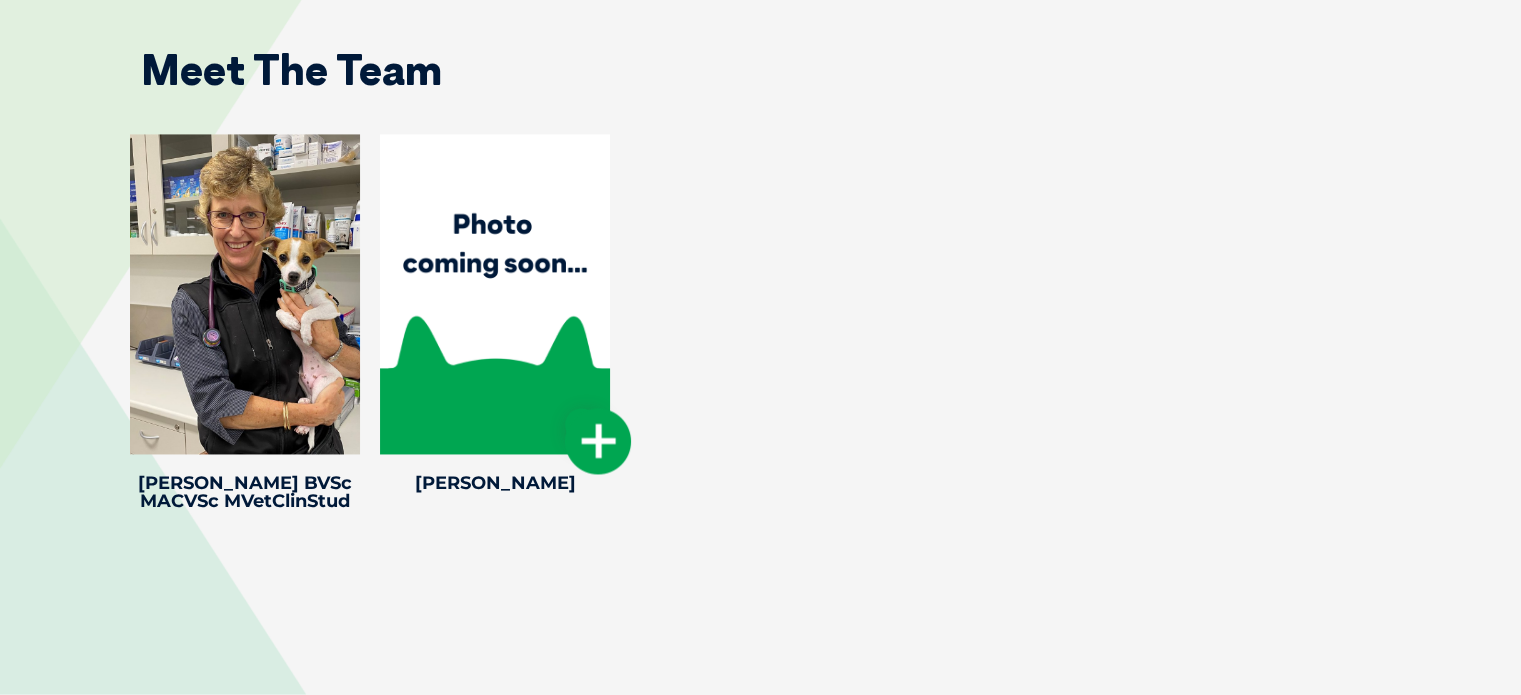 scroll, scrollTop: 3000, scrollLeft: 0, axis: vertical 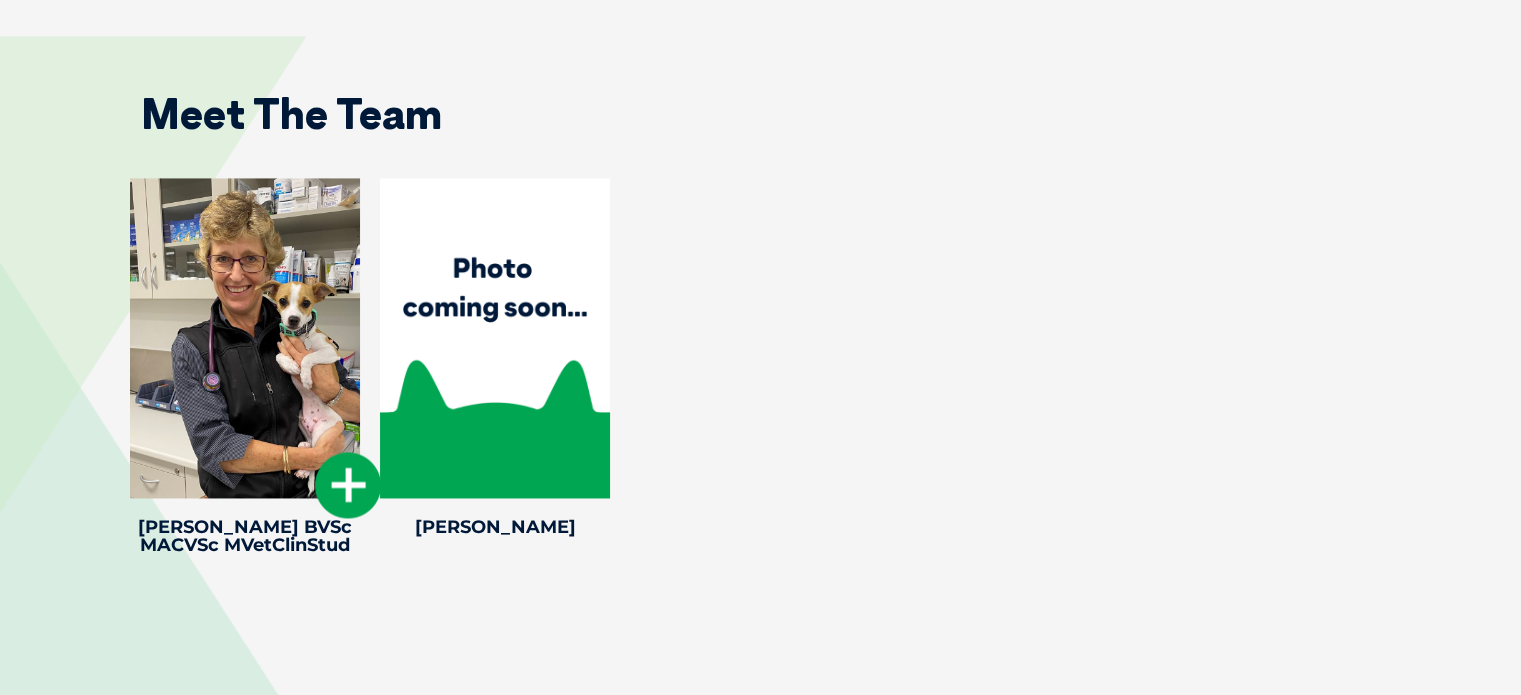 click at bounding box center [348, 485] 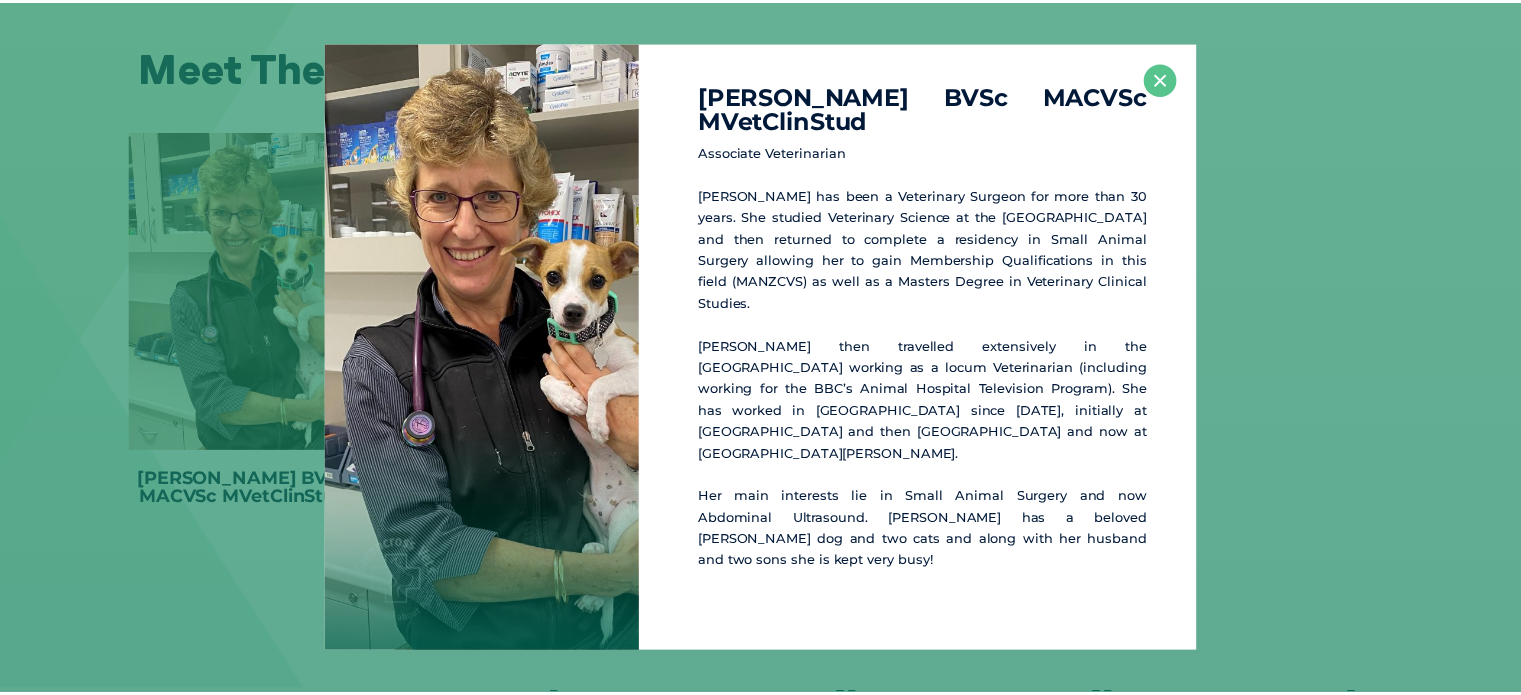scroll, scrollTop: 3048, scrollLeft: 0, axis: vertical 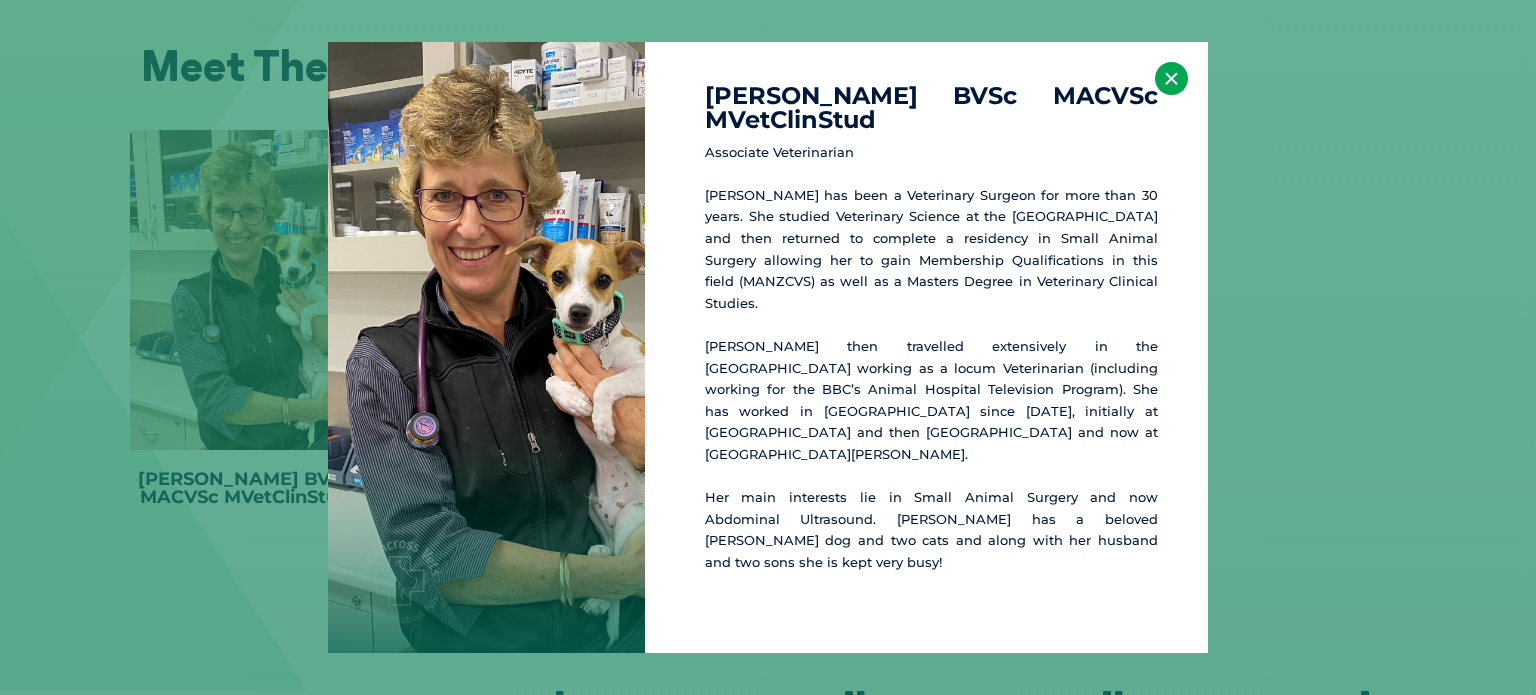 click on "×" at bounding box center (1171, 78) 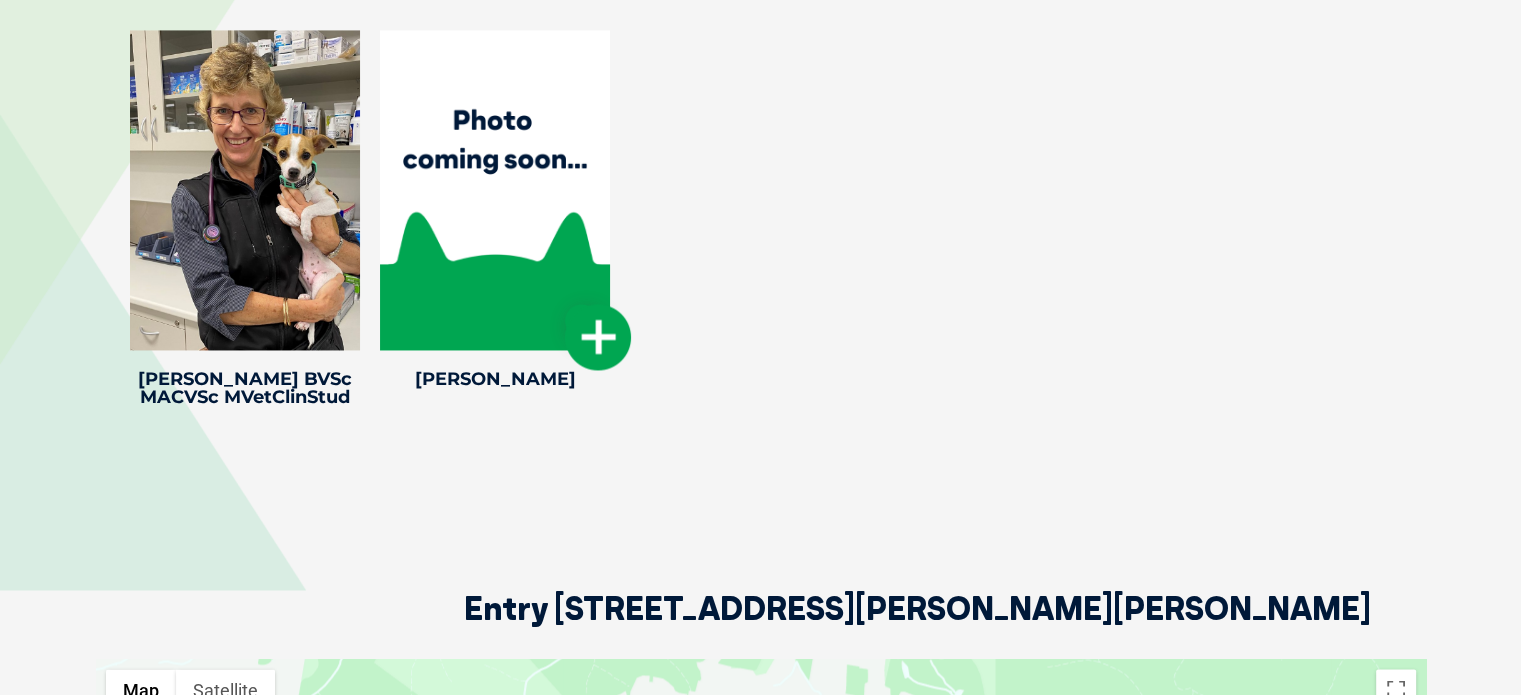 click at bounding box center (598, 337) 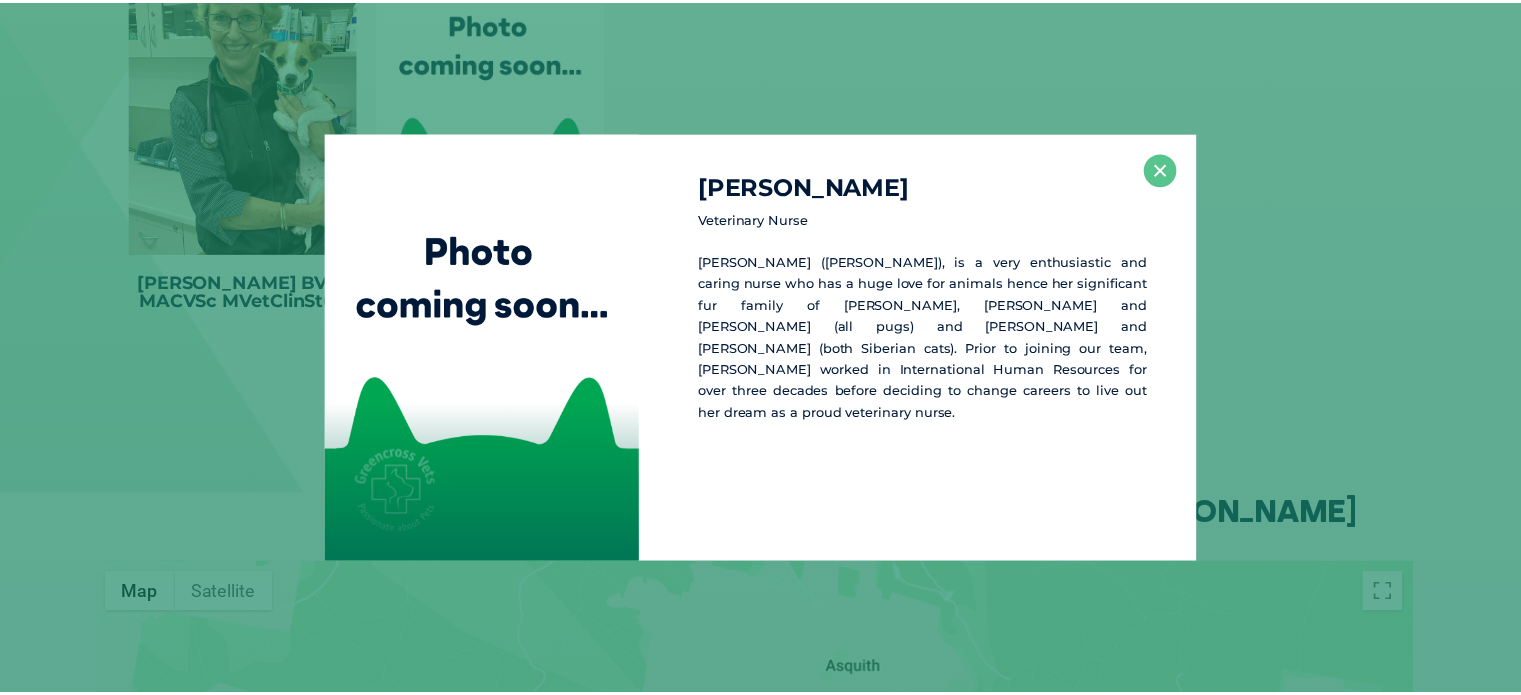 scroll, scrollTop: 3244, scrollLeft: 0, axis: vertical 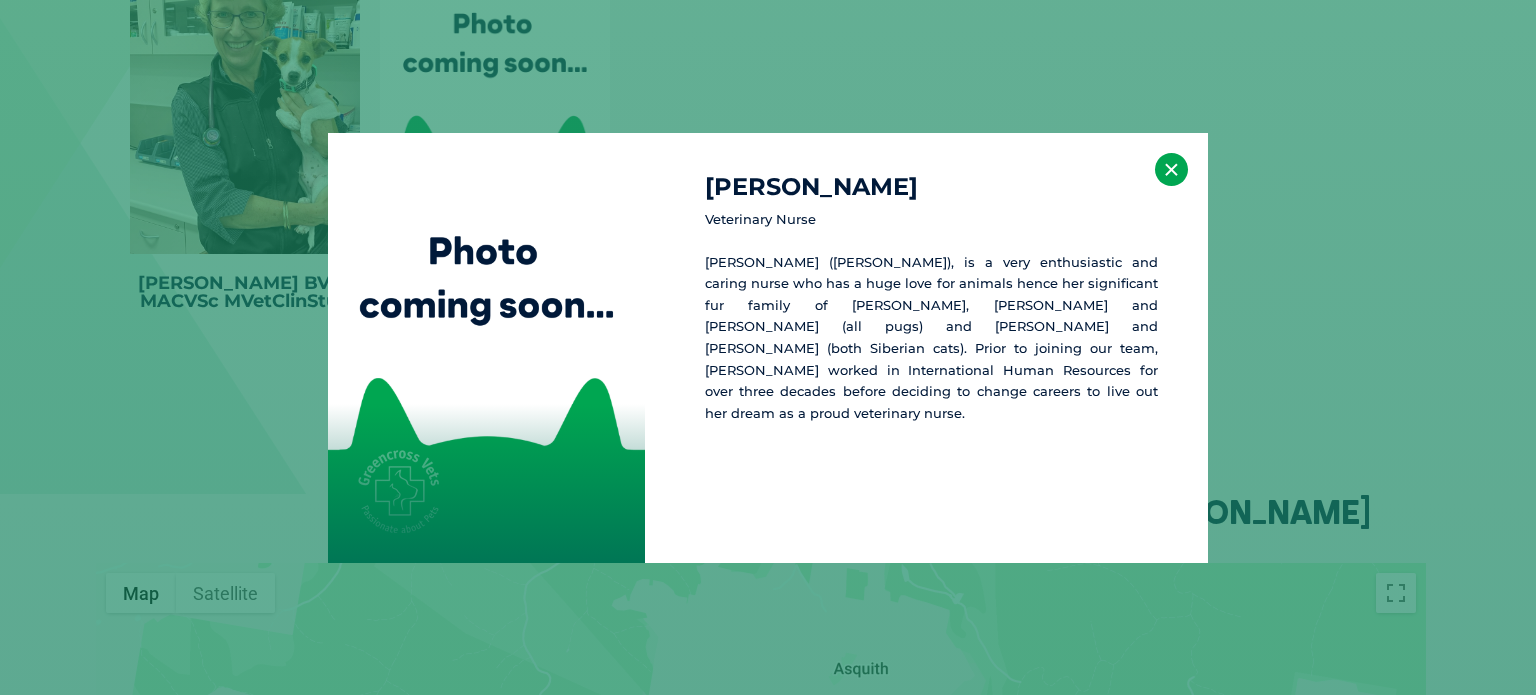 drag, startPoint x: 1168, startPoint y: 164, endPoint x: 1118, endPoint y: 144, distance: 53.851646 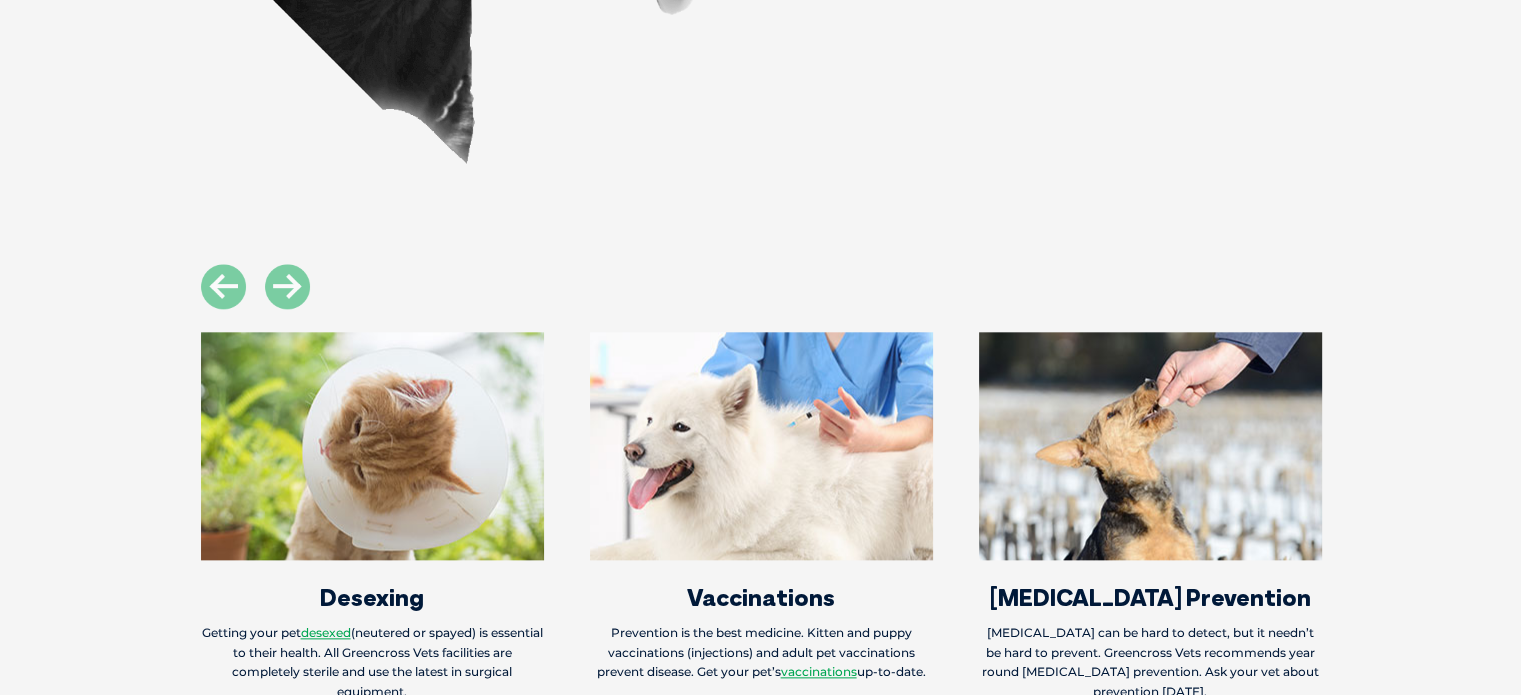 scroll, scrollTop: 2144, scrollLeft: 0, axis: vertical 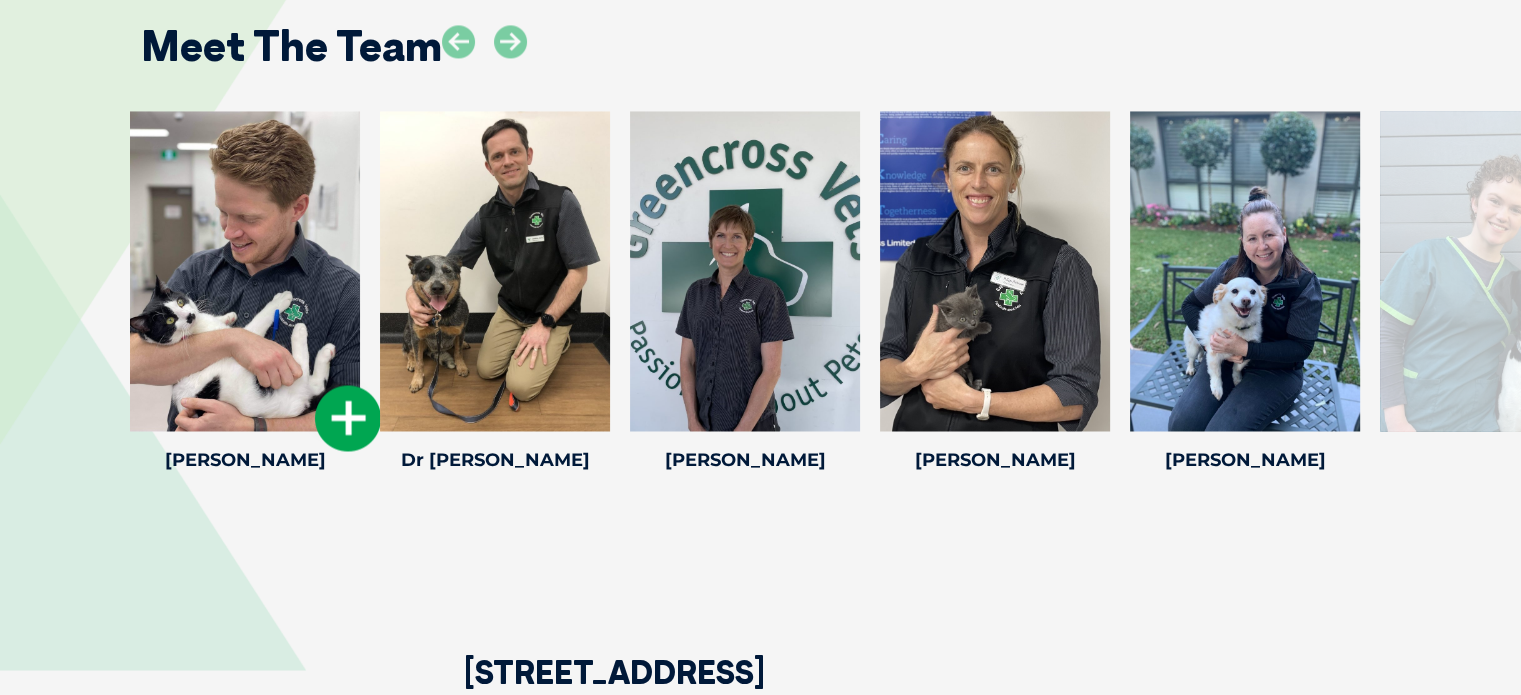 click at bounding box center [348, 418] 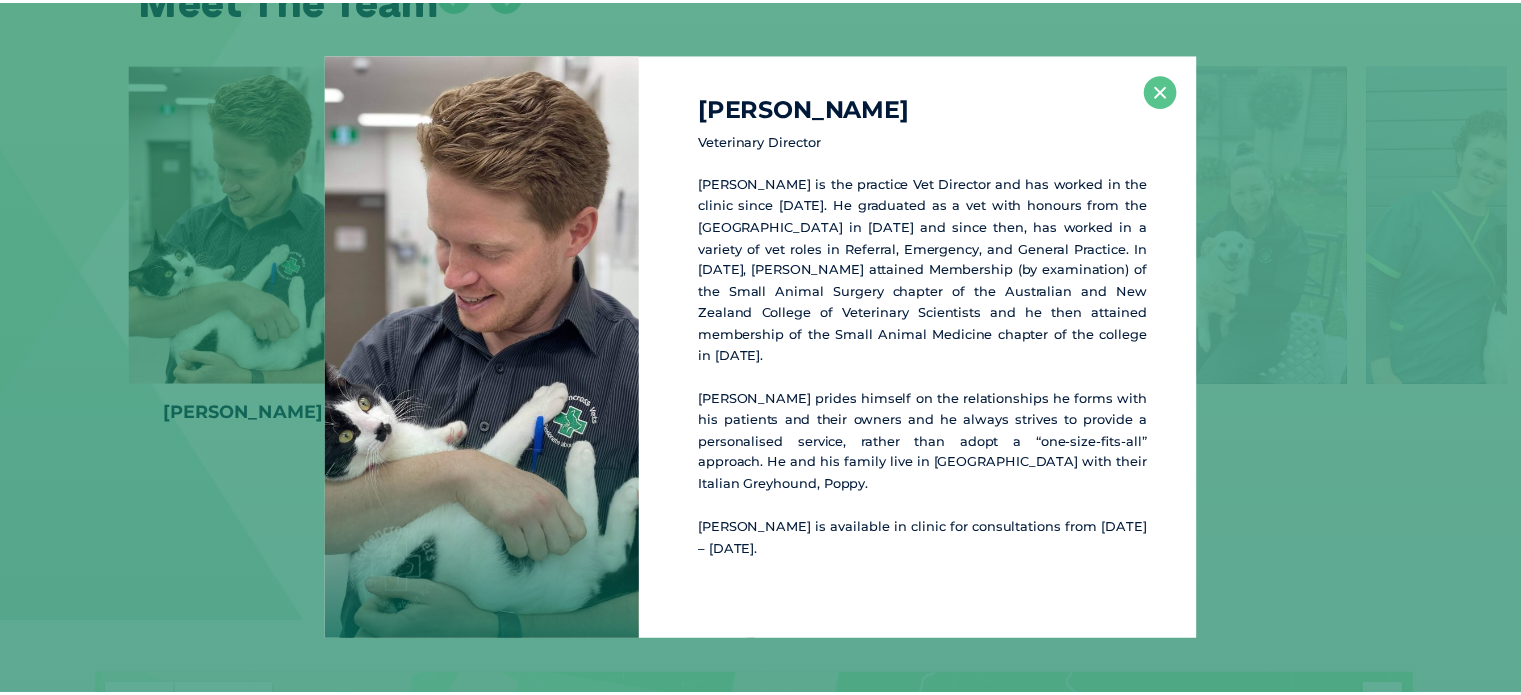 scroll, scrollTop: 3349, scrollLeft: 0, axis: vertical 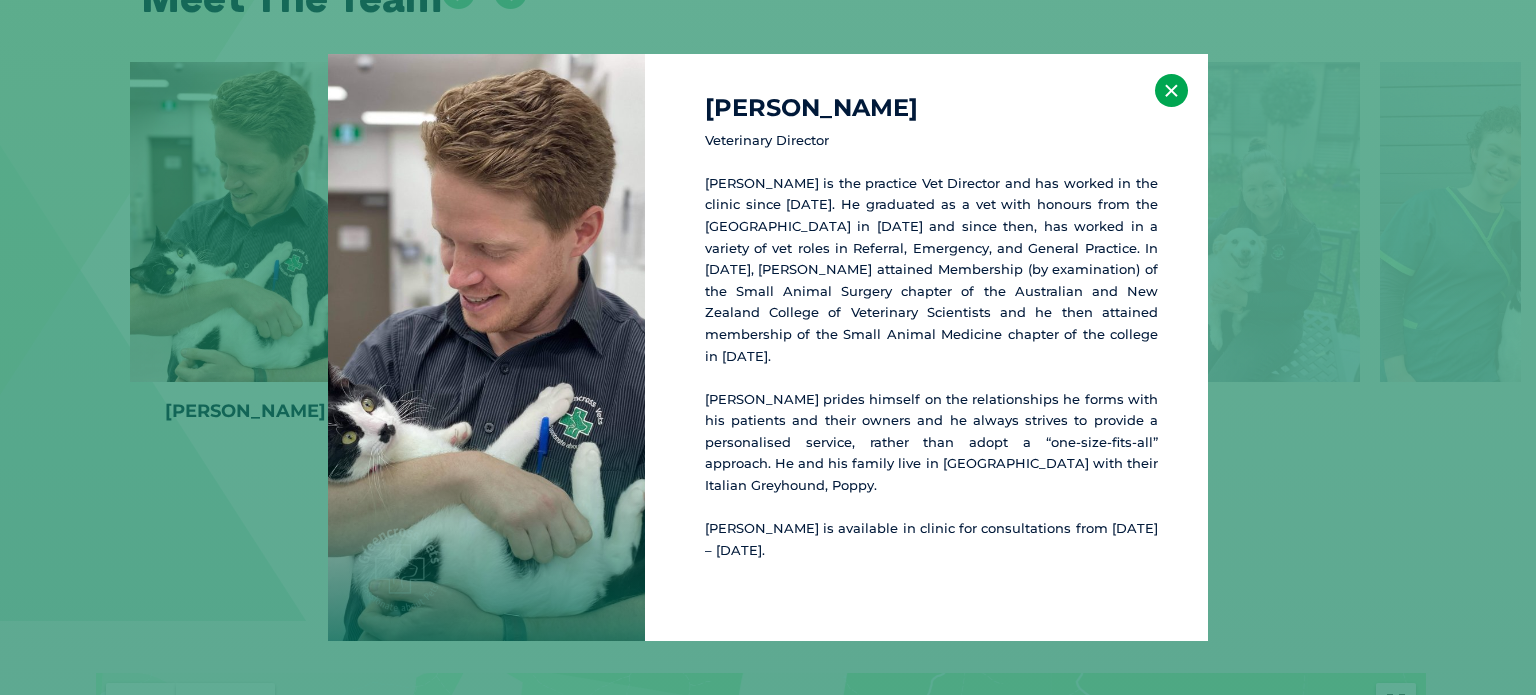 click on "×" at bounding box center (1171, 90) 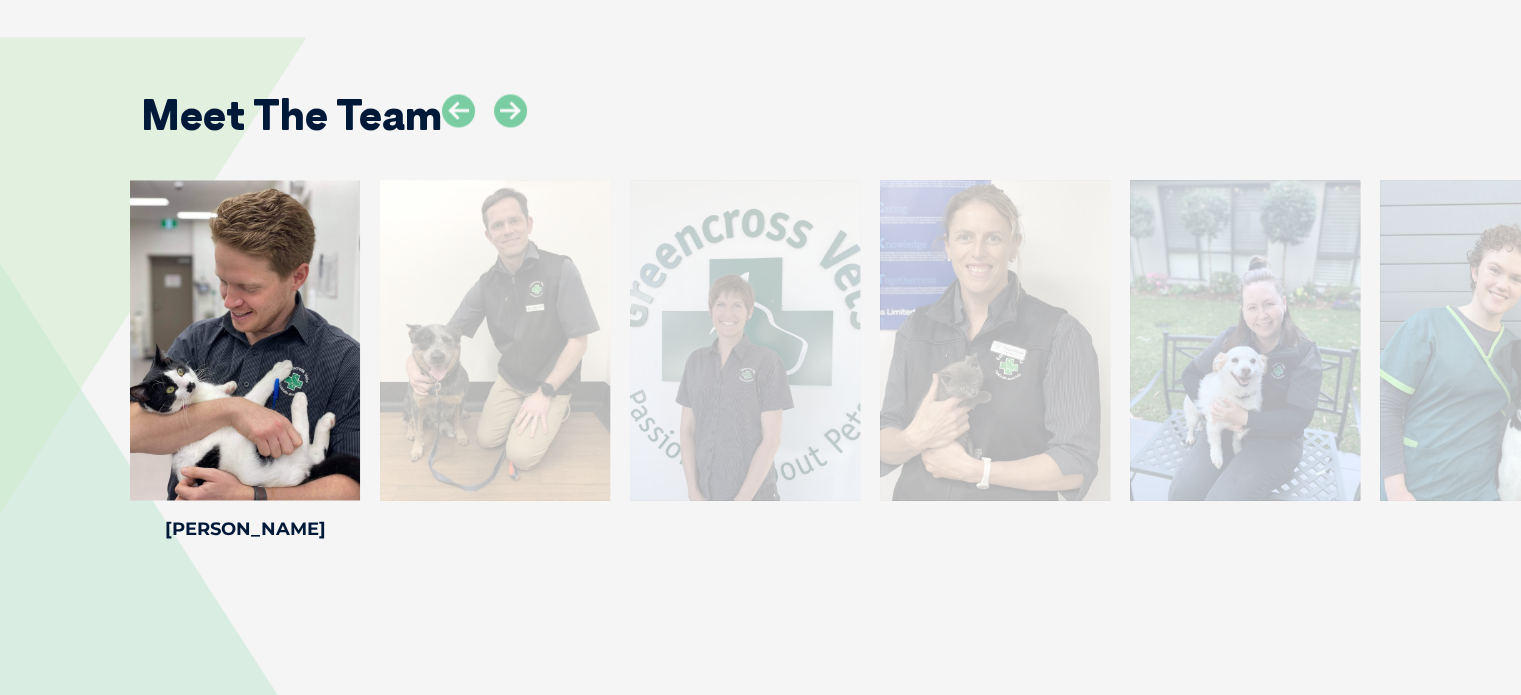 scroll, scrollTop: 3149, scrollLeft: 0, axis: vertical 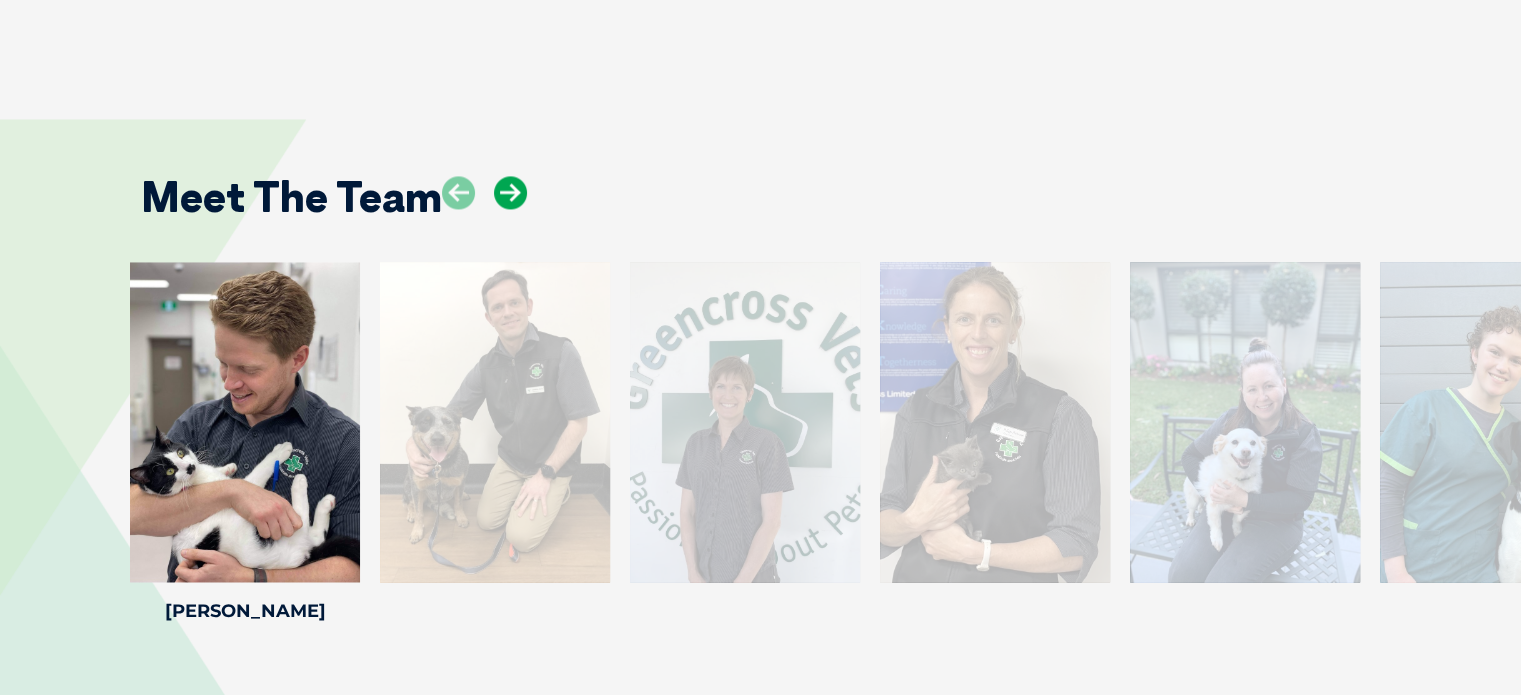 click at bounding box center [510, 192] 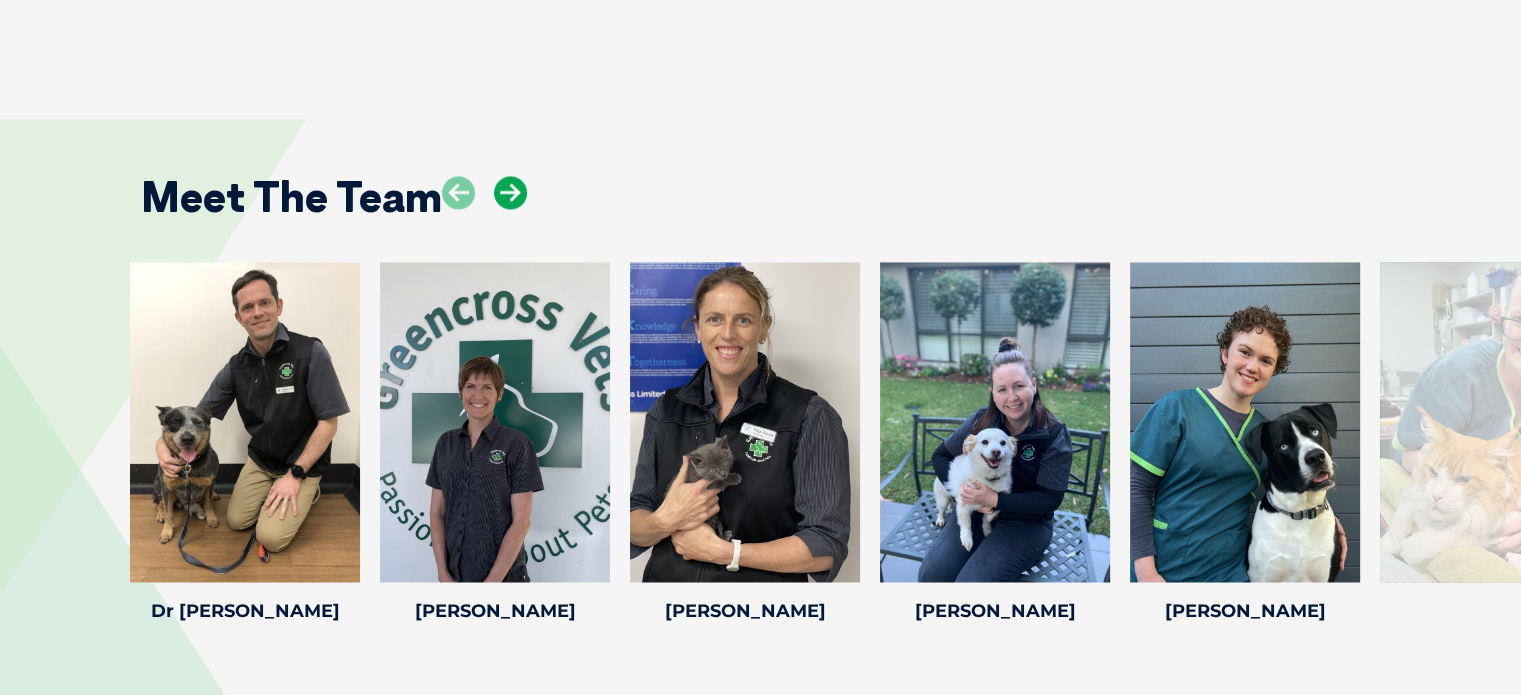 click at bounding box center (510, 192) 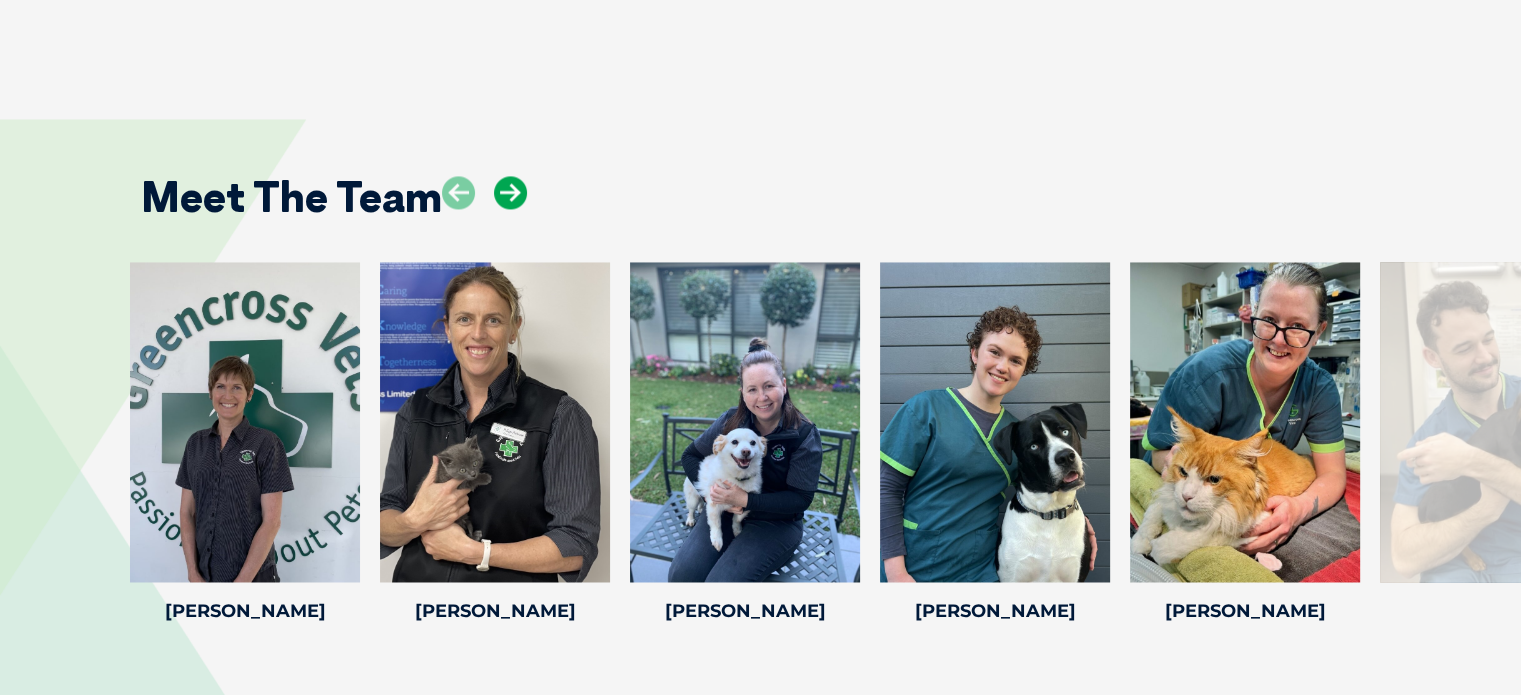 click at bounding box center [510, 192] 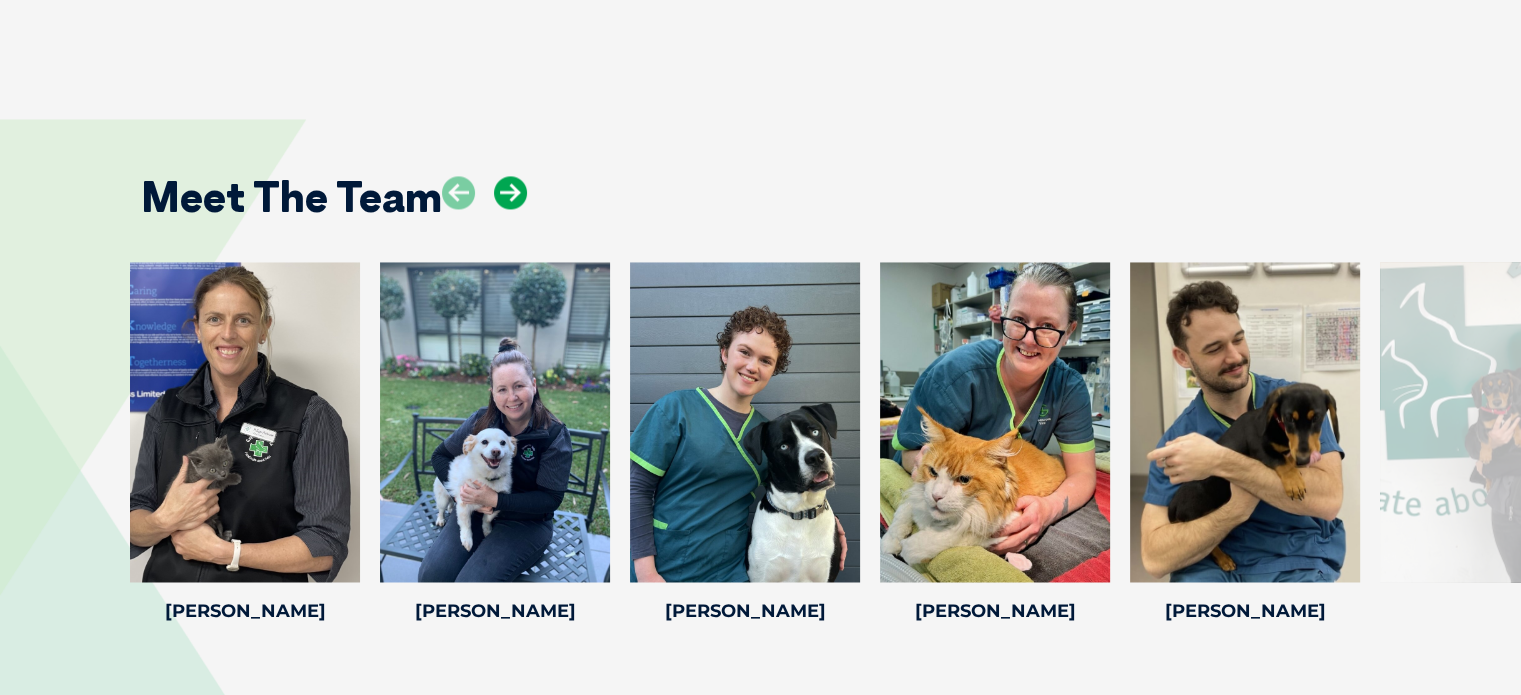 click at bounding box center [510, 192] 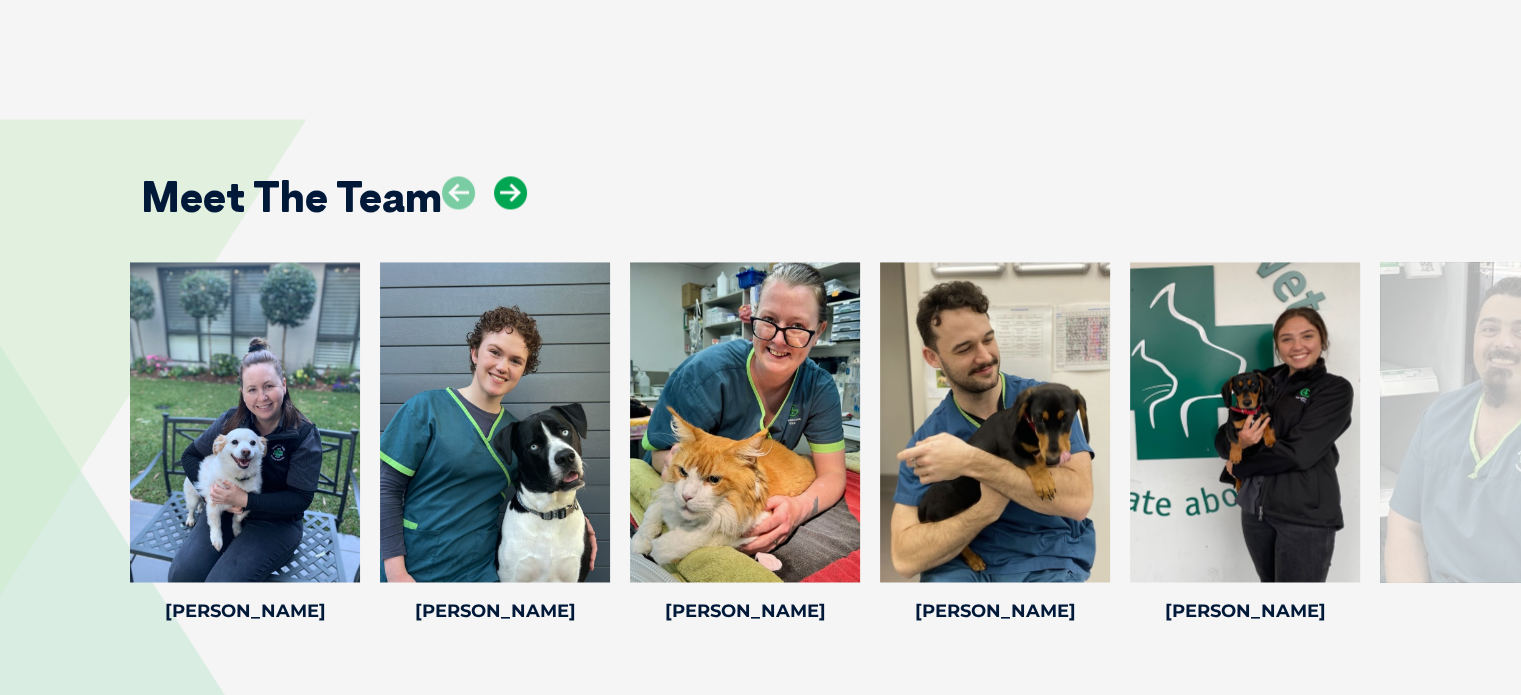 click at bounding box center [510, 192] 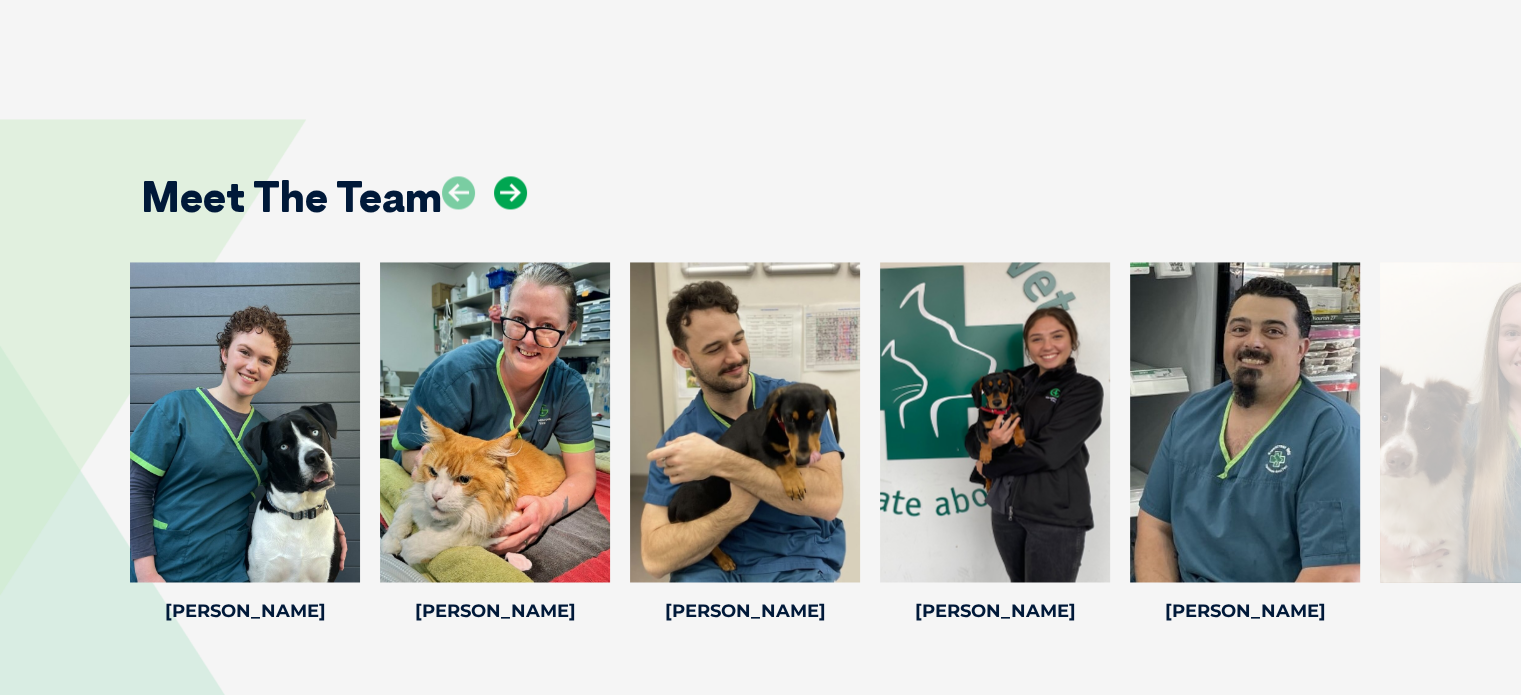 click at bounding box center (510, 192) 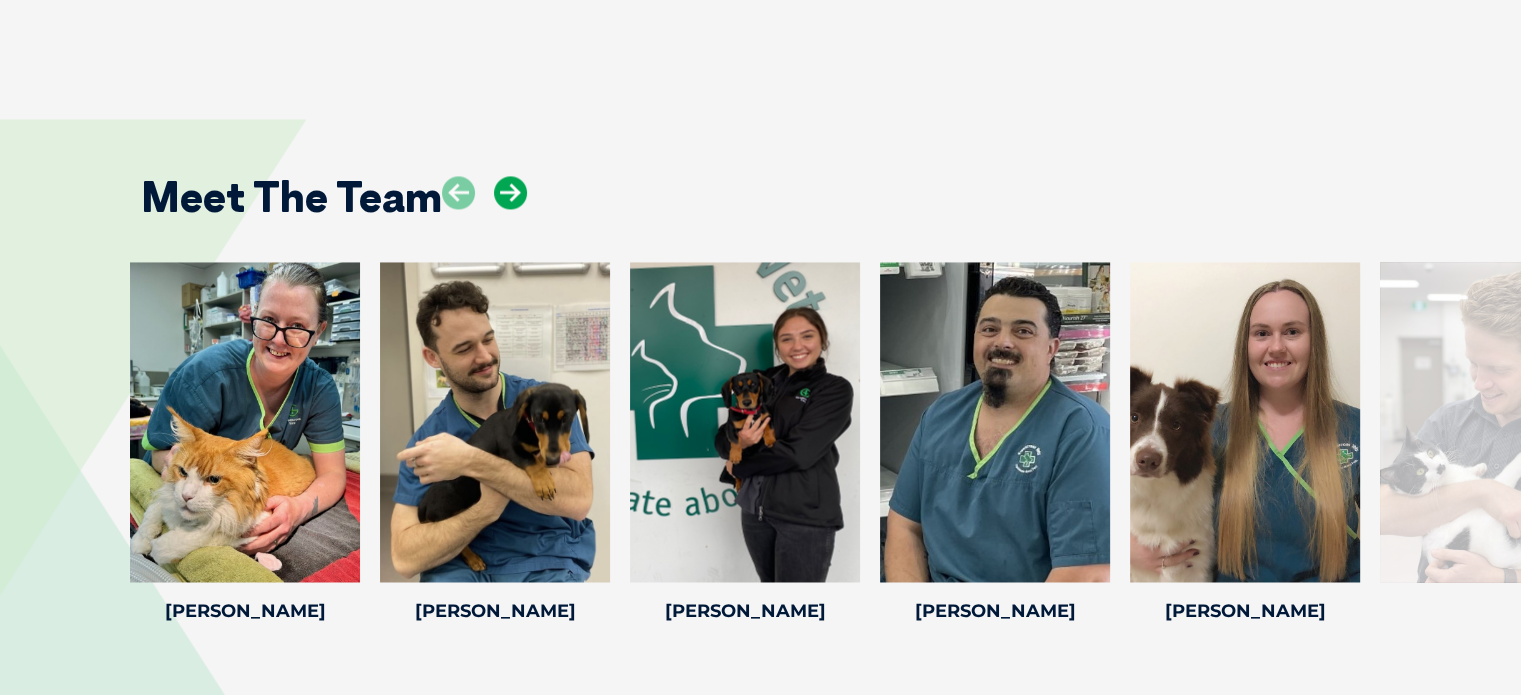 click at bounding box center [510, 192] 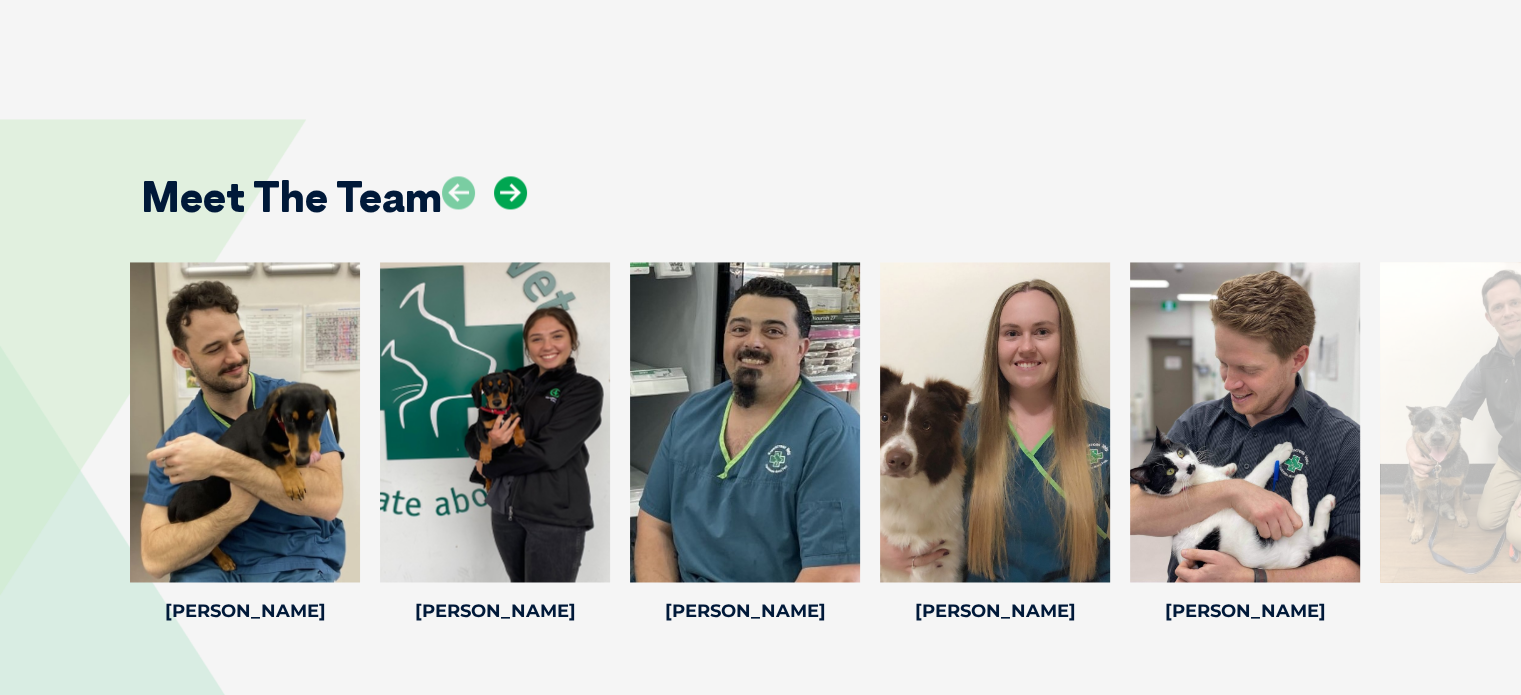 click at bounding box center [510, 192] 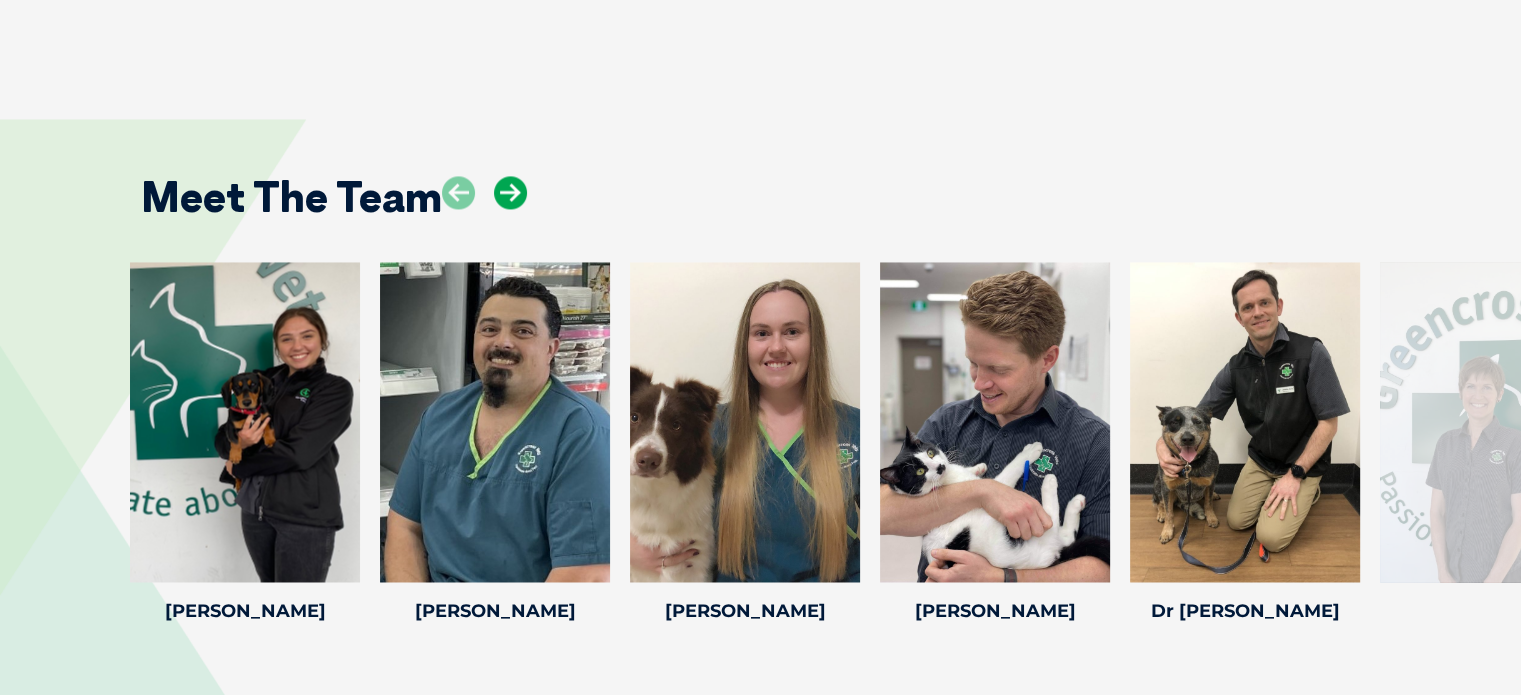 click at bounding box center (510, 192) 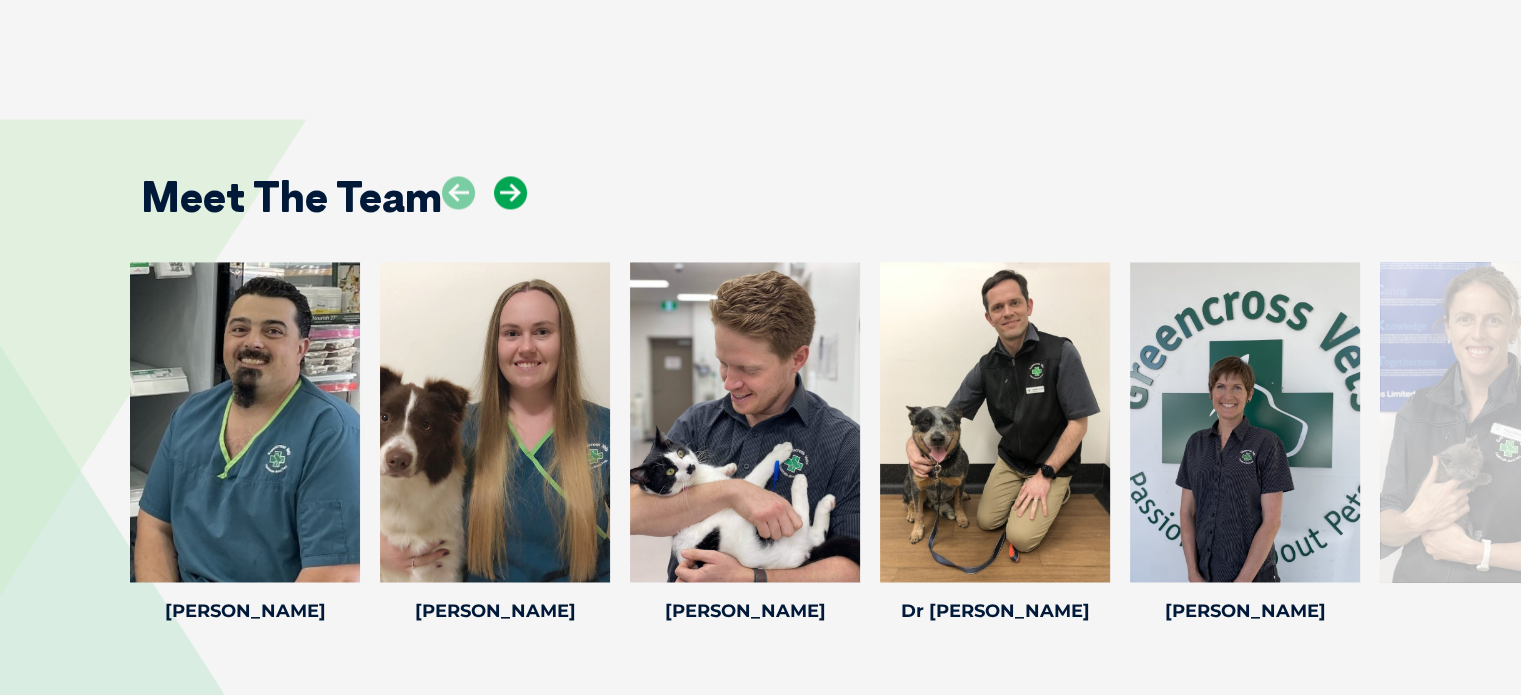 click at bounding box center (510, 192) 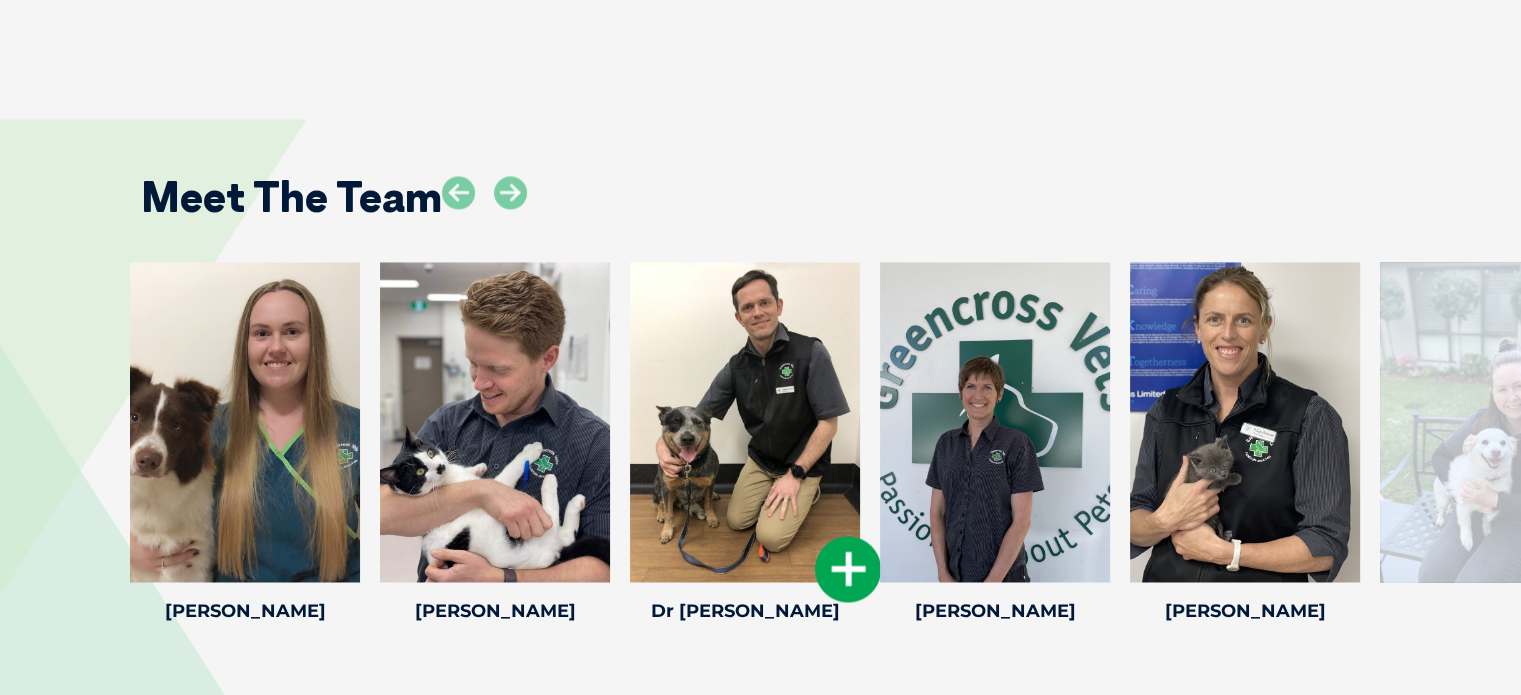 click at bounding box center [848, 569] 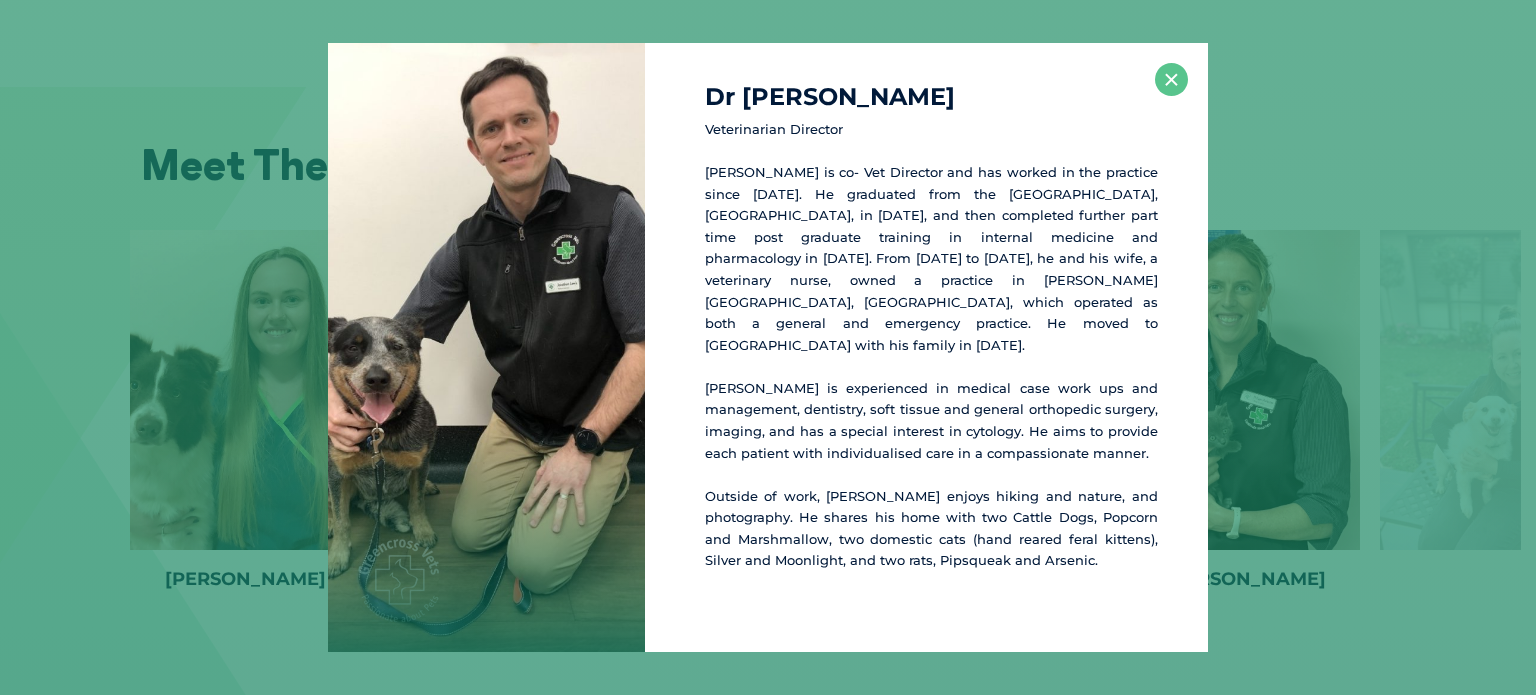 scroll, scrollTop: 3182, scrollLeft: 0, axis: vertical 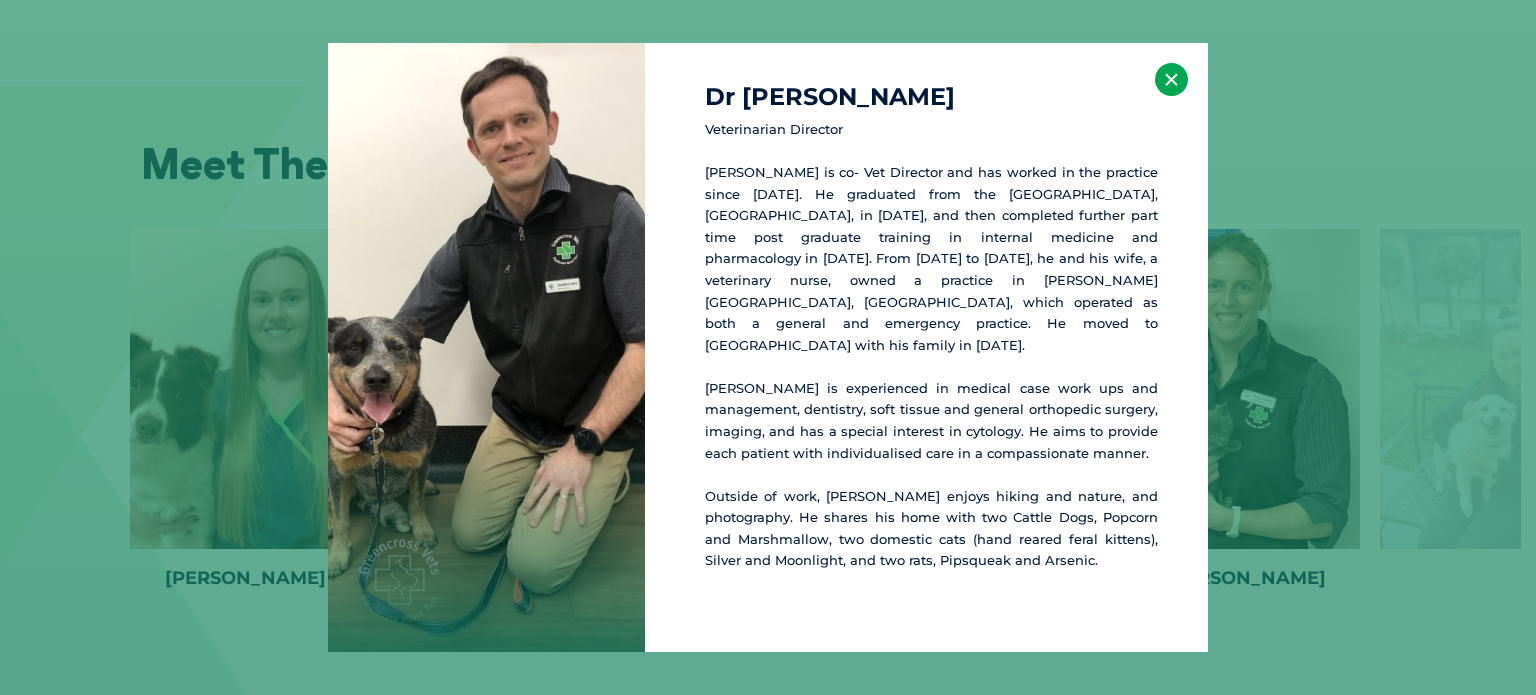 click on "×" at bounding box center [1171, 79] 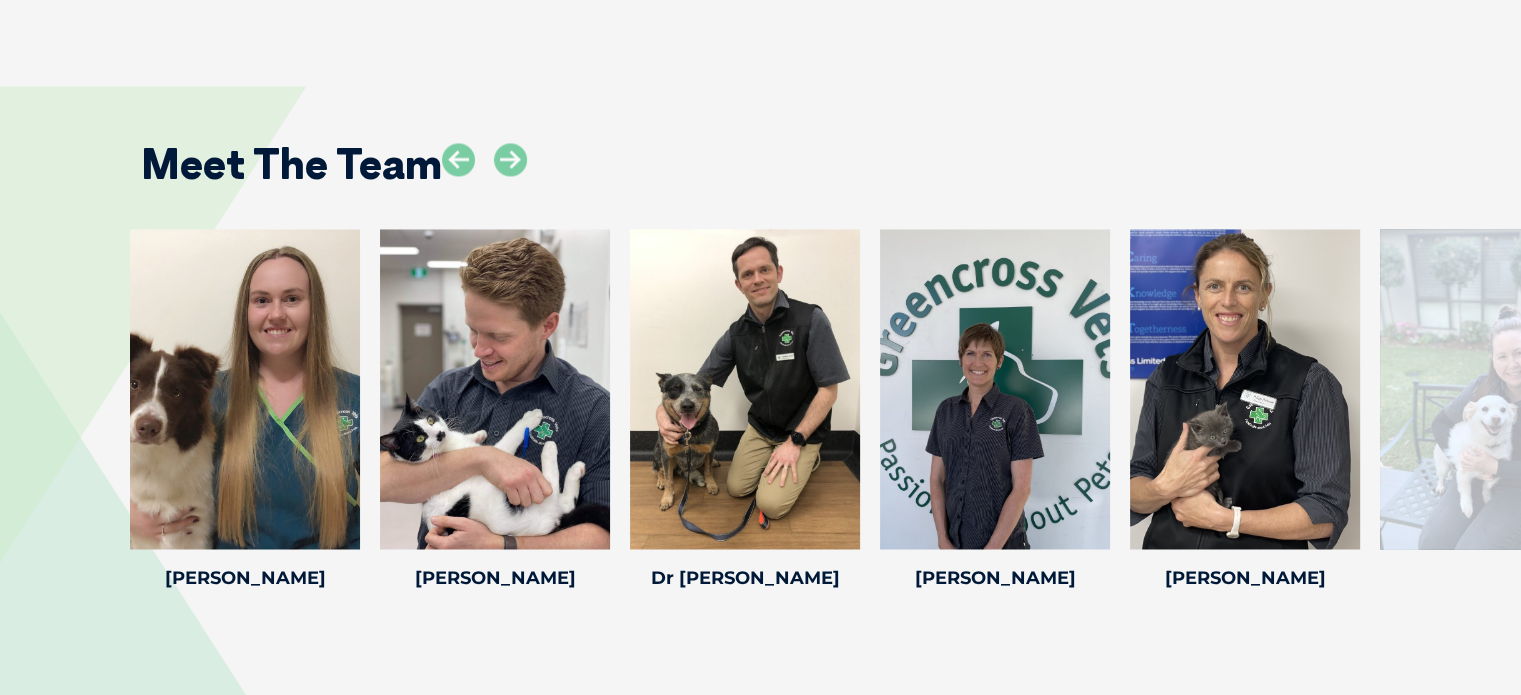 drag, startPoint x: 1173, startPoint y: 637, endPoint x: 1160, endPoint y: 611, distance: 29.068884 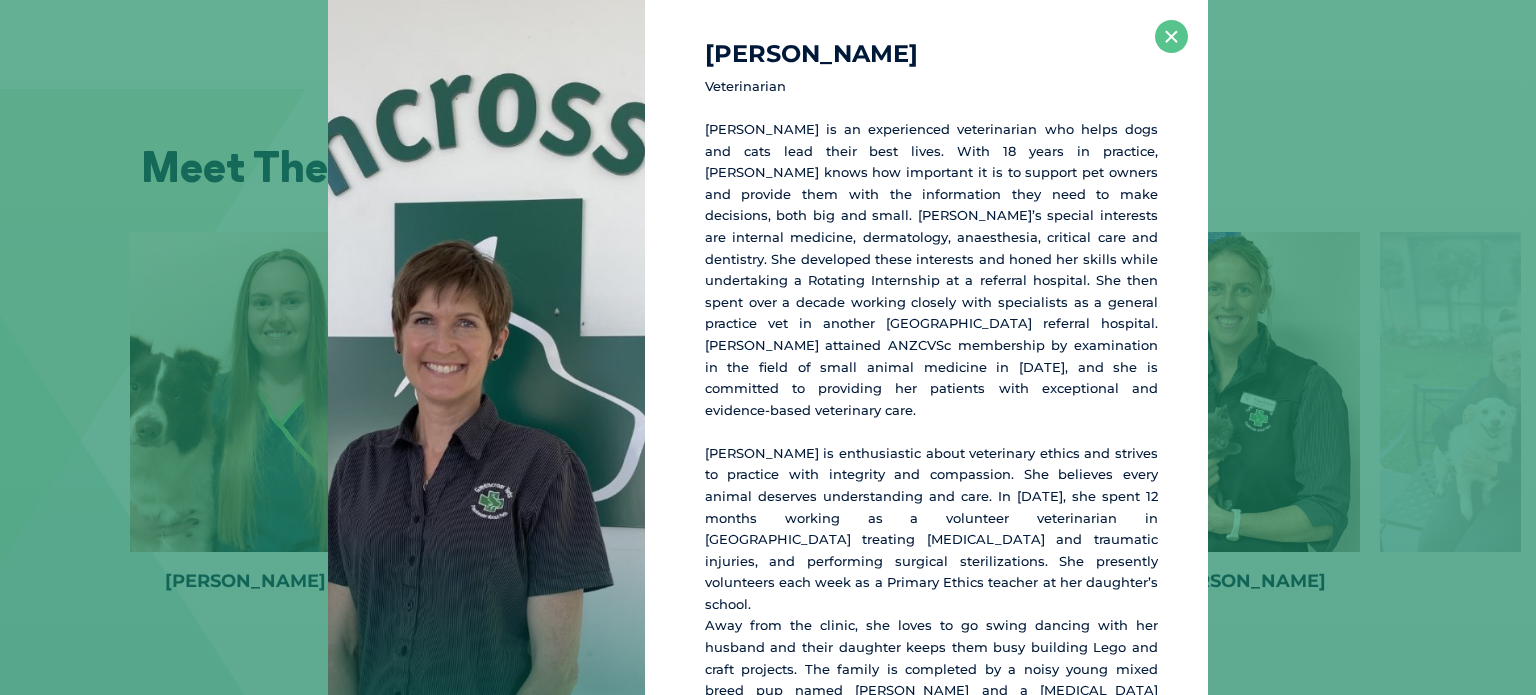 scroll, scrollTop: 3178, scrollLeft: 0, axis: vertical 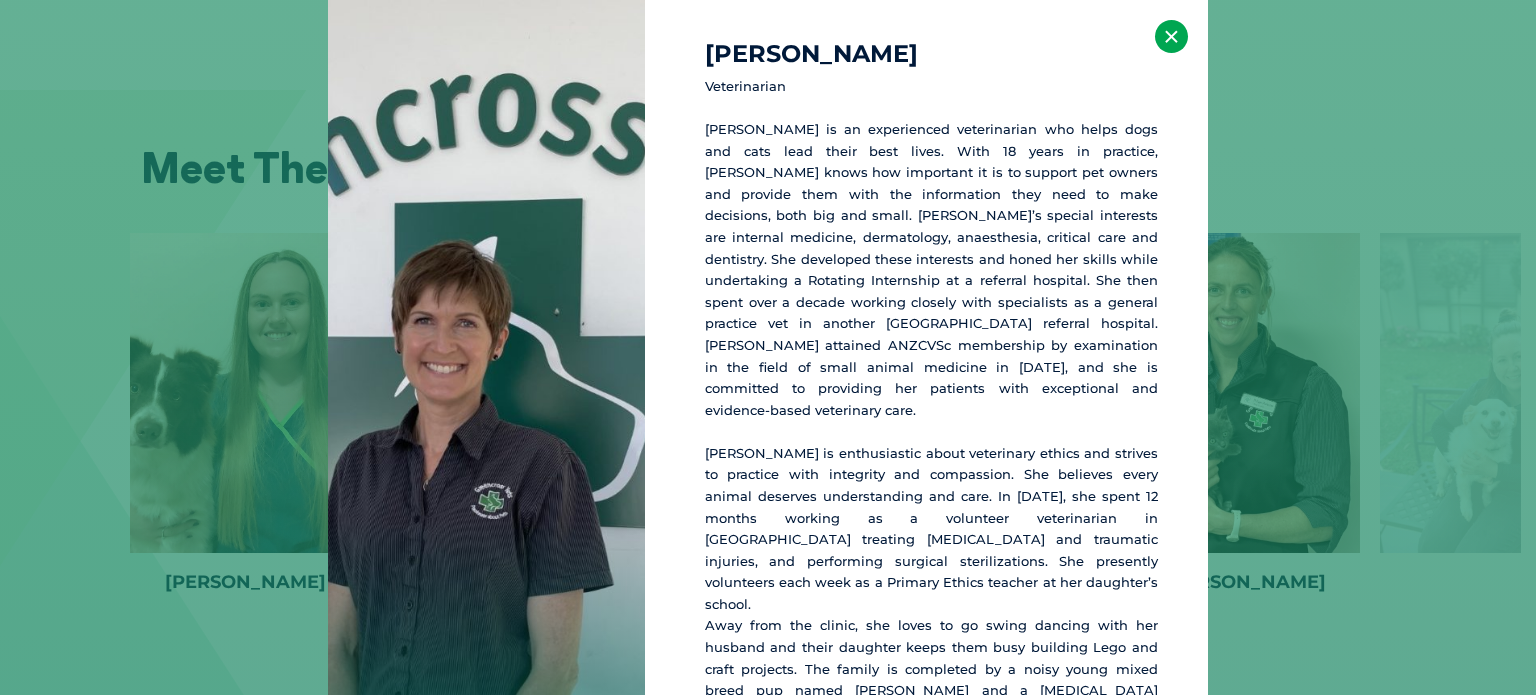 click on "×" at bounding box center (1171, 36) 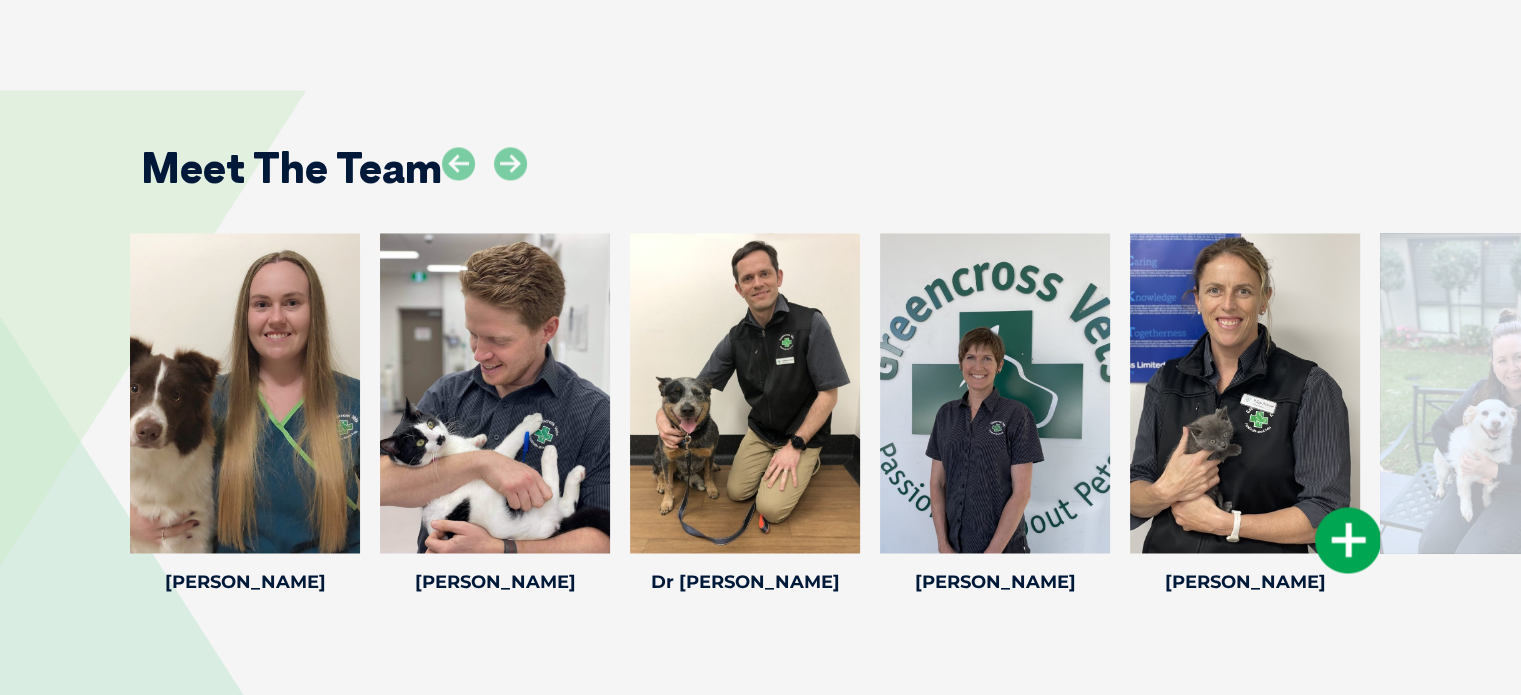 click at bounding box center [1348, 540] 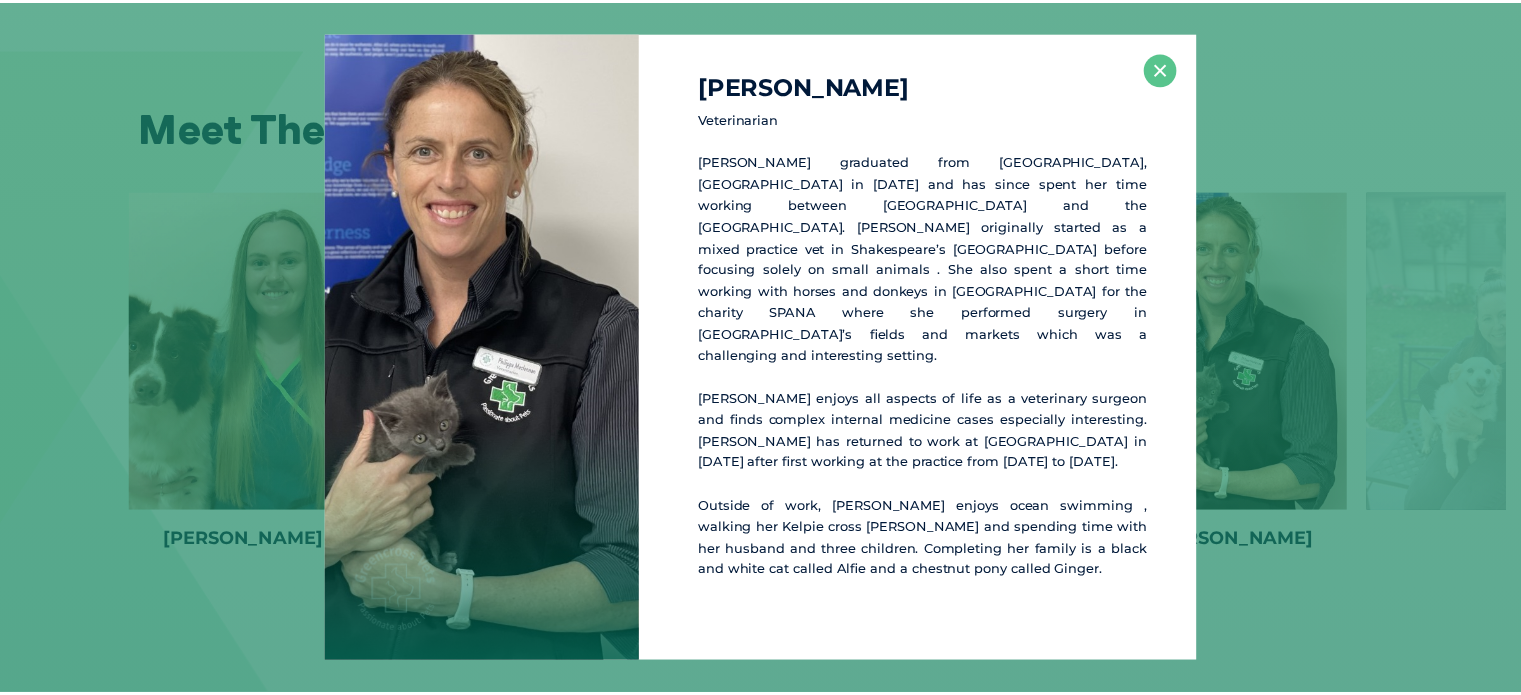 scroll, scrollTop: 3220, scrollLeft: 0, axis: vertical 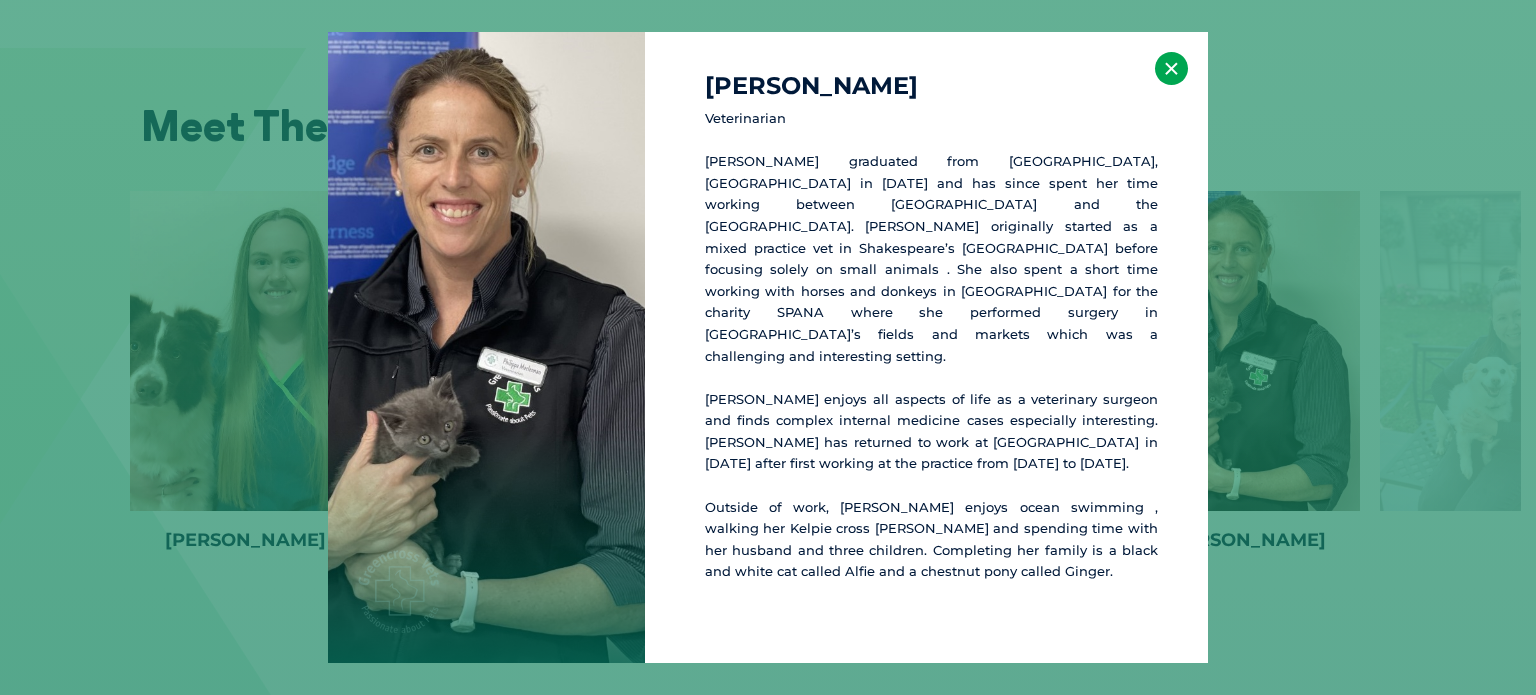 drag, startPoint x: 1171, startPoint y: 99, endPoint x: 1164, endPoint y: 110, distance: 13.038404 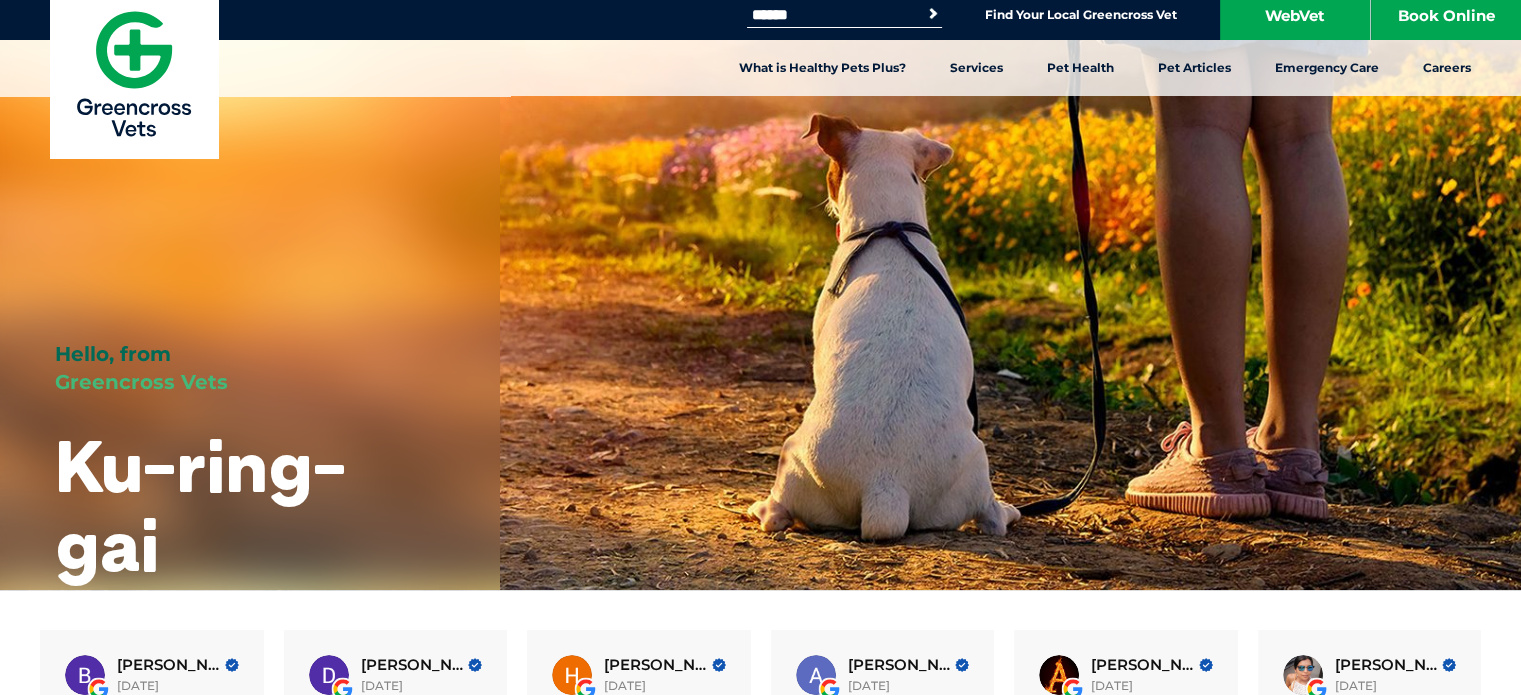 scroll, scrollTop: 0, scrollLeft: 0, axis: both 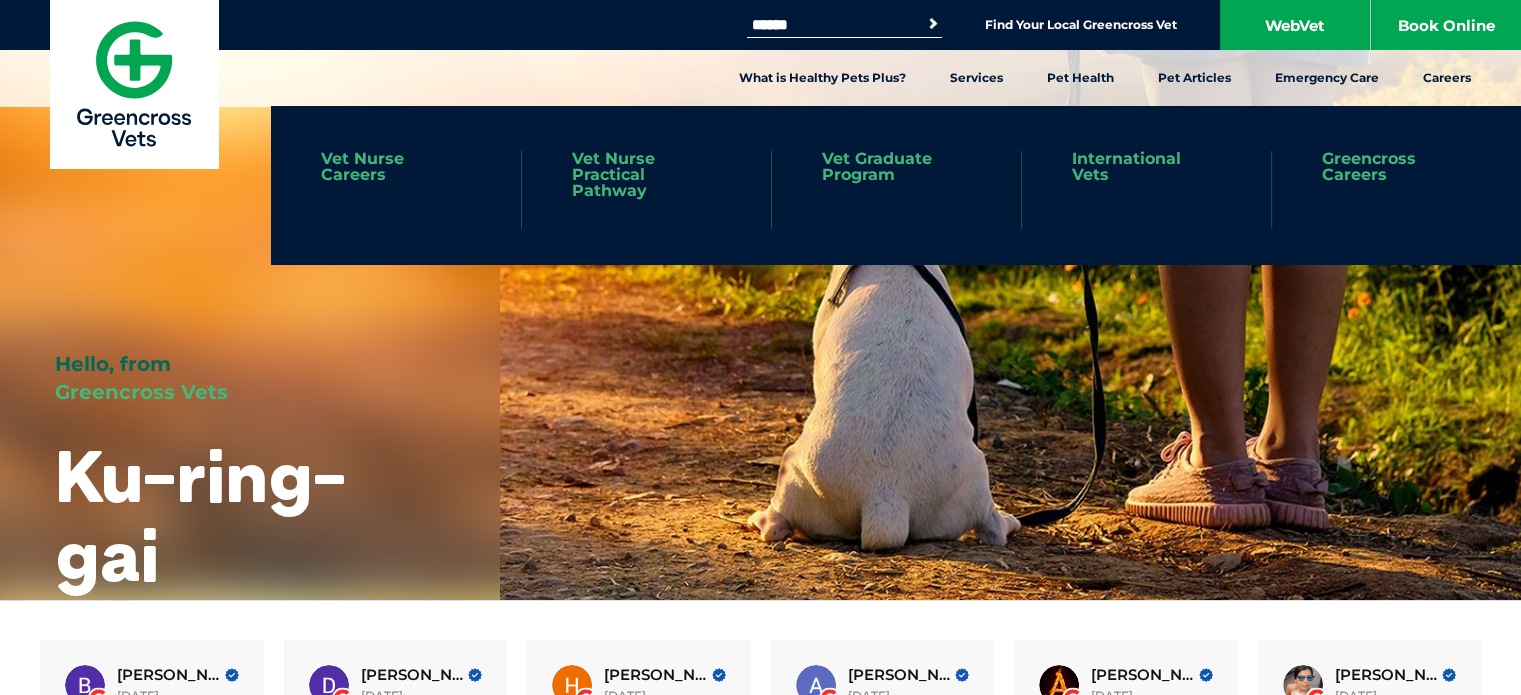 click on "Greencross Careers" at bounding box center (1396, 190) 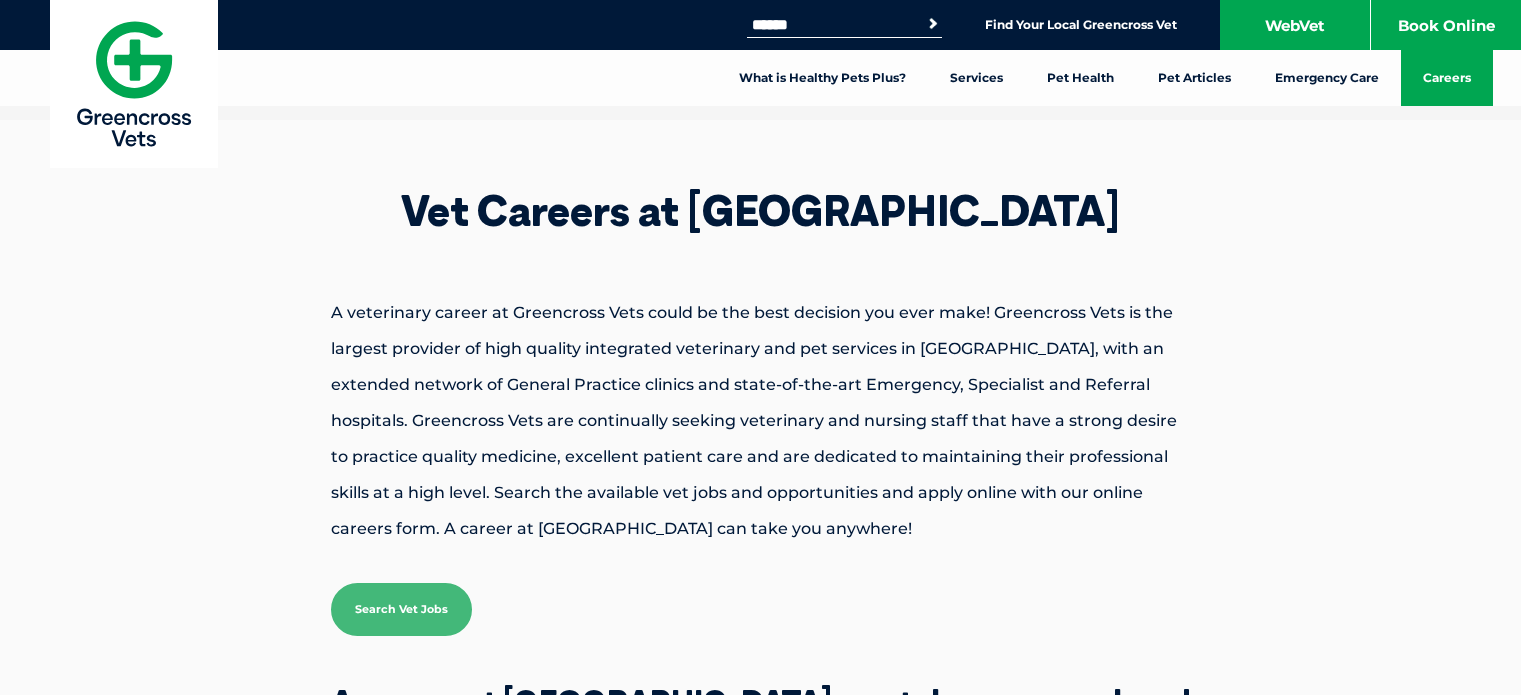 scroll, scrollTop: 0, scrollLeft: 0, axis: both 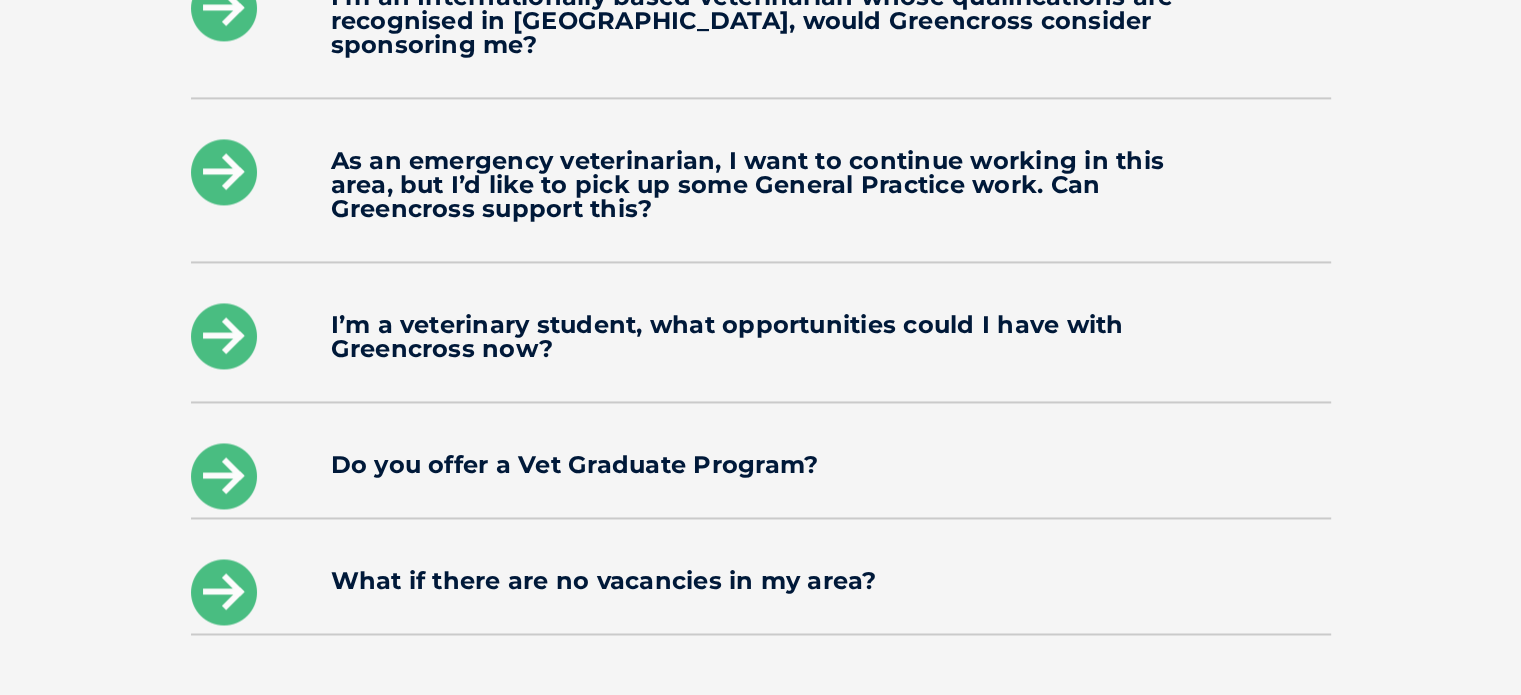 click on "Do you offer a Vet Graduate Program?" at bounding box center [761, 465] 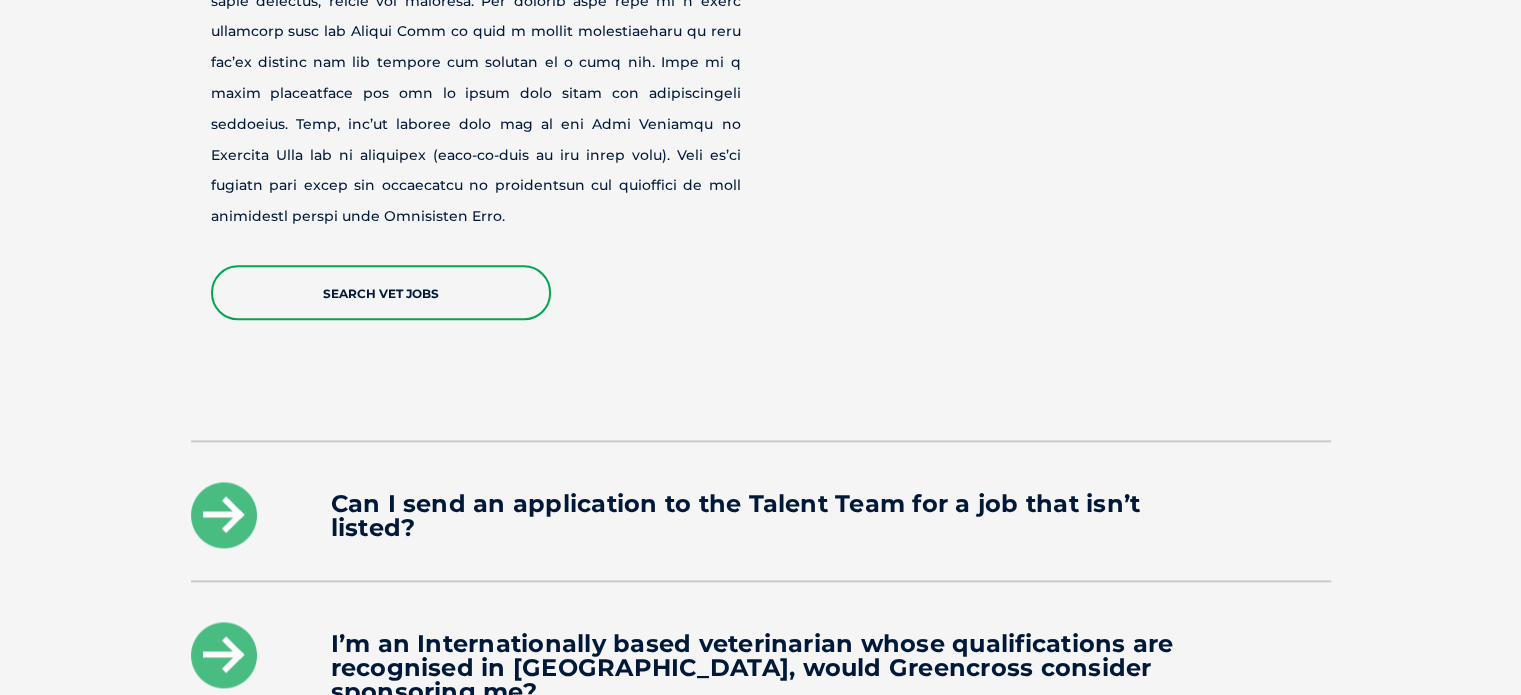 scroll, scrollTop: 2500, scrollLeft: 0, axis: vertical 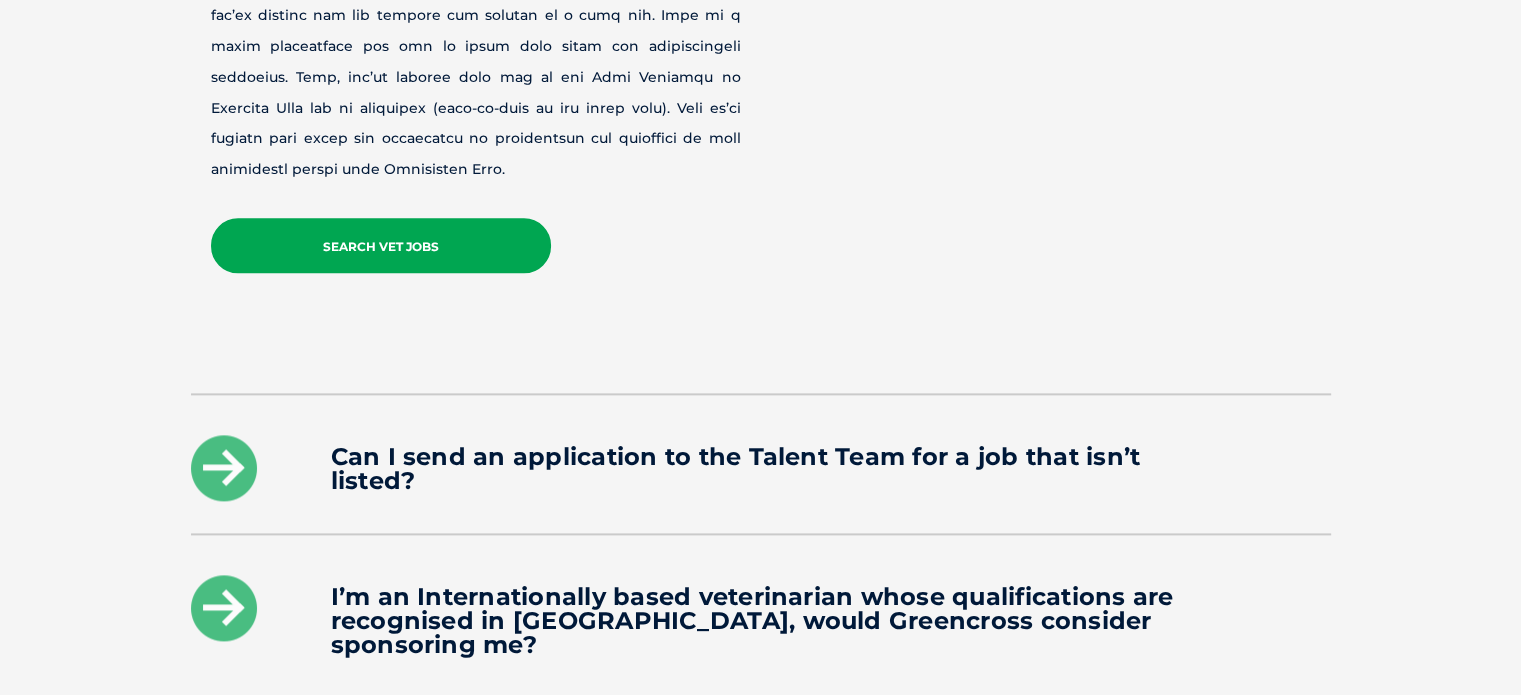 click on "Search Vet Jobs" at bounding box center [381, 245] 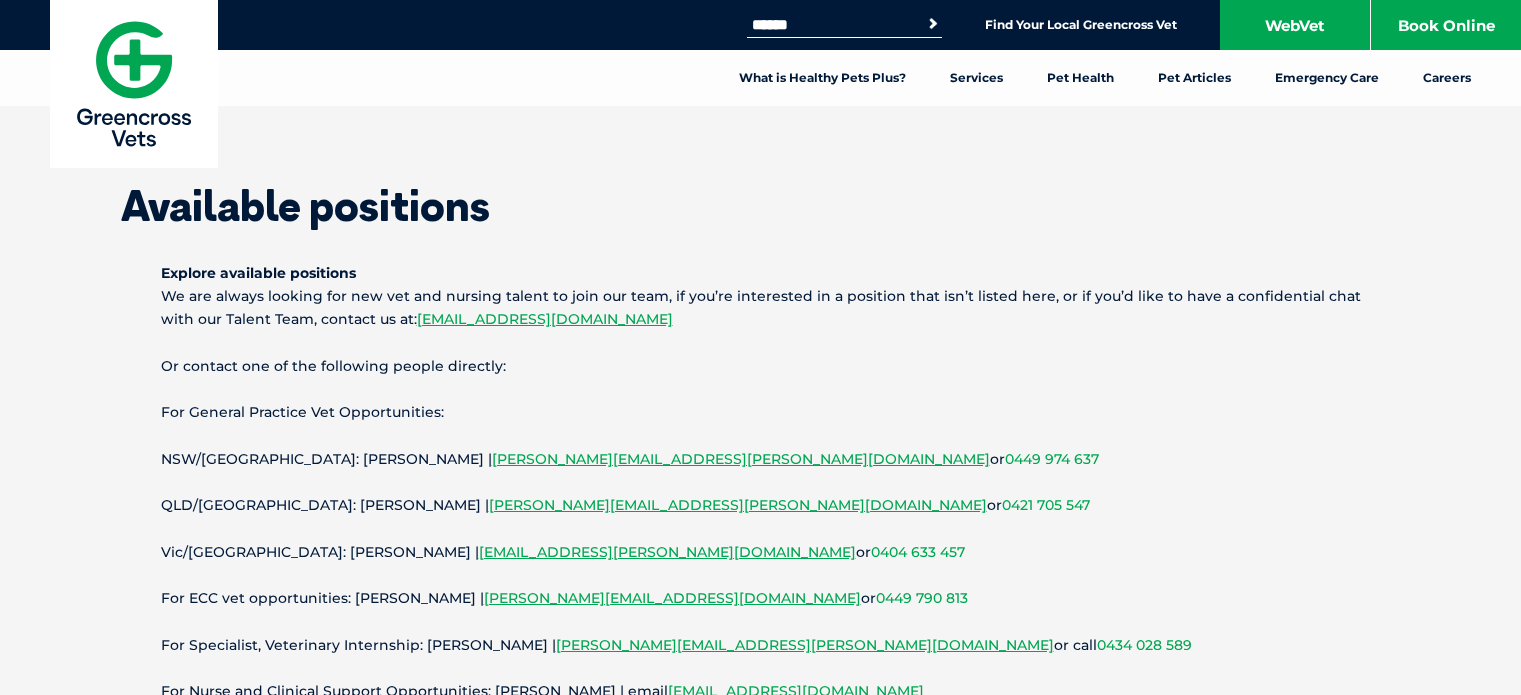 scroll, scrollTop: 0, scrollLeft: 0, axis: both 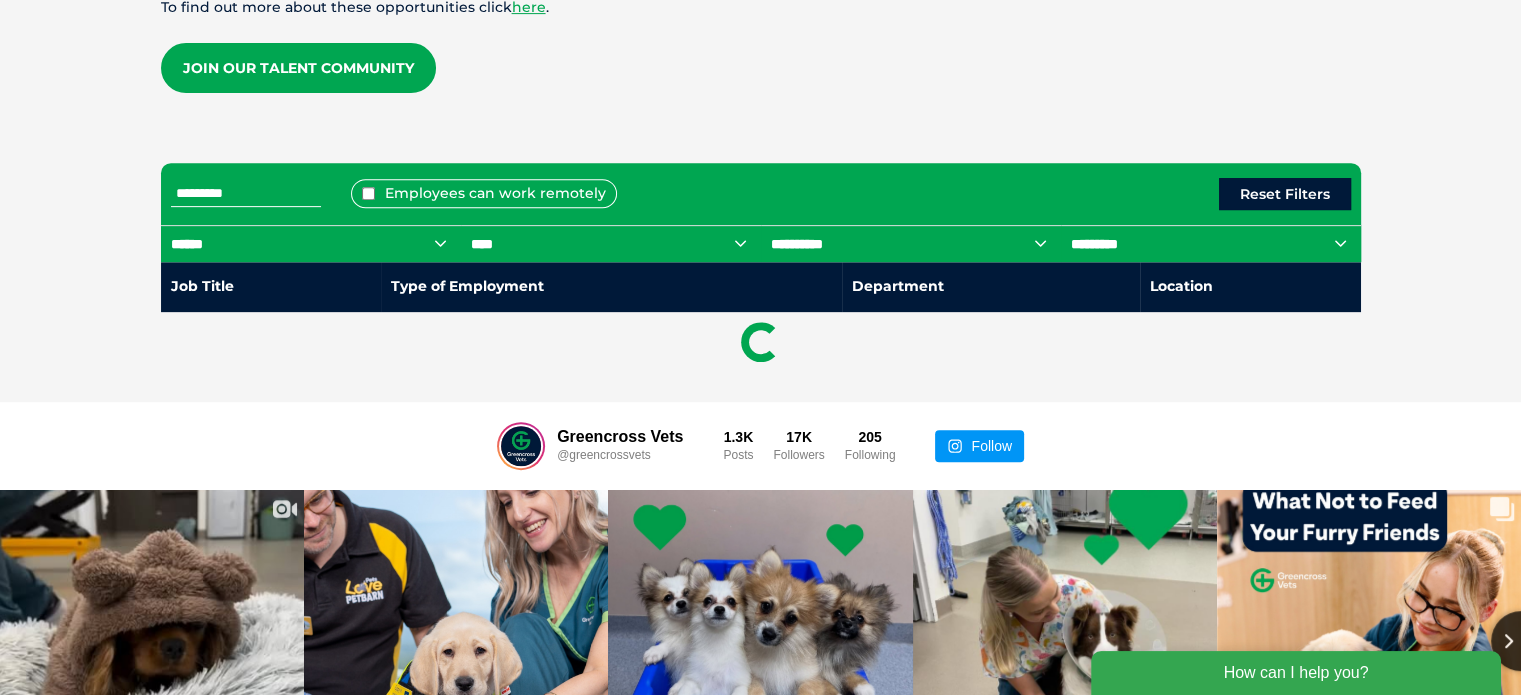 click on "**********" at bounding box center [1211, 244] 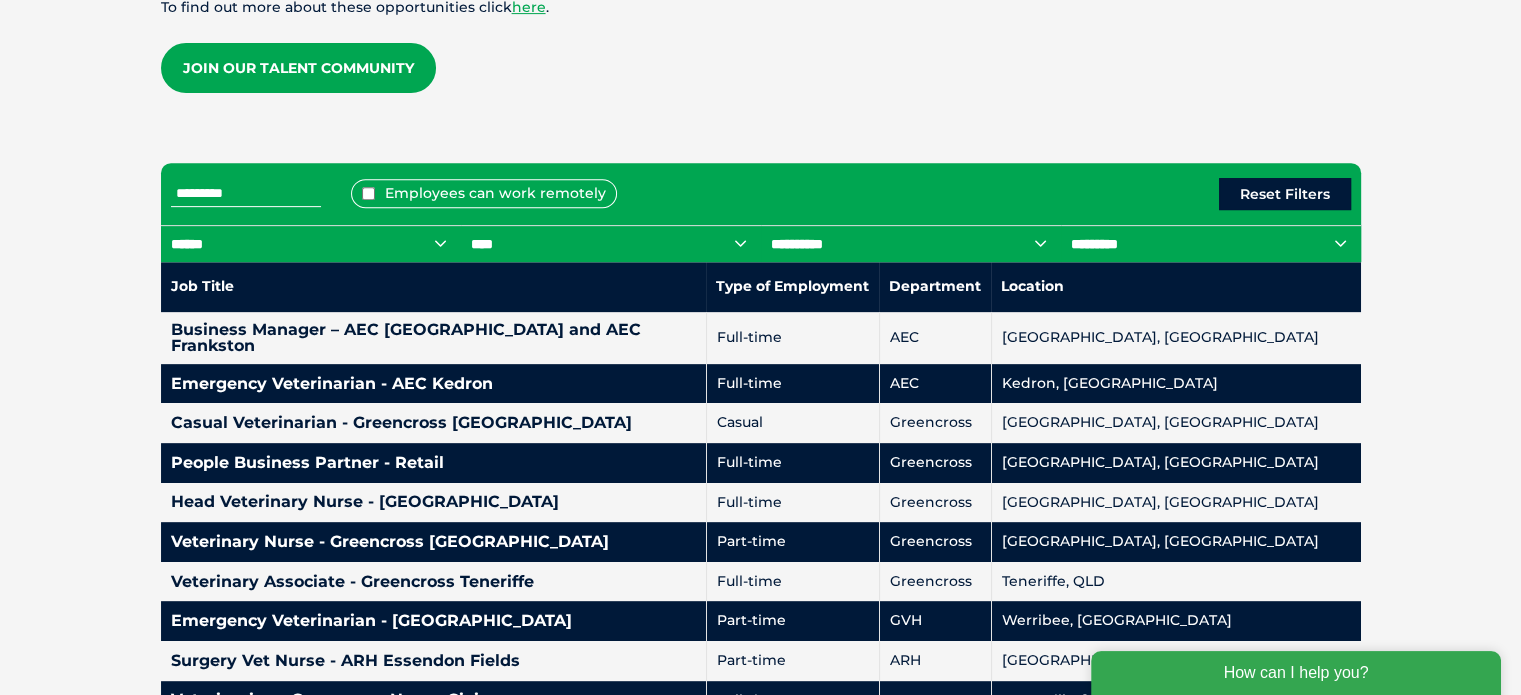 click on "**********" at bounding box center [611, 244] 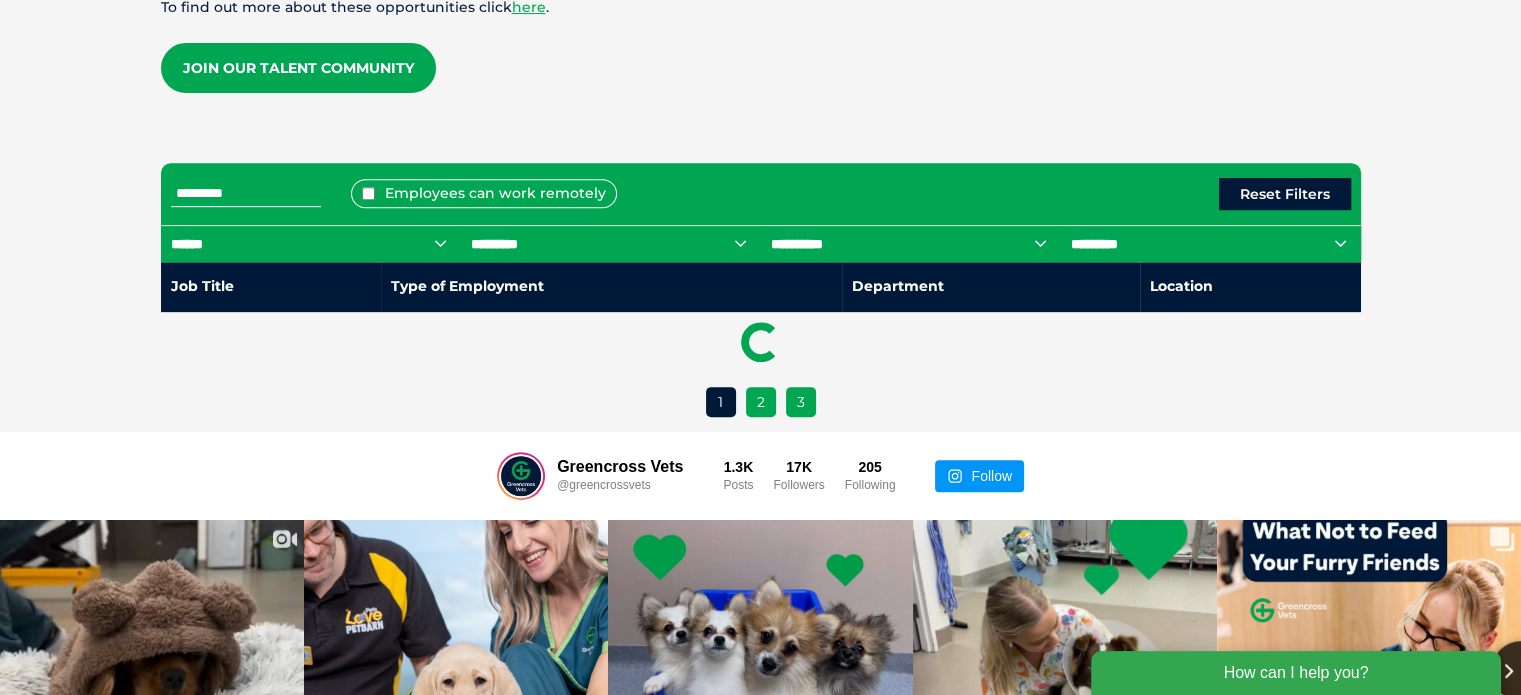 click at bounding box center (761, 116) 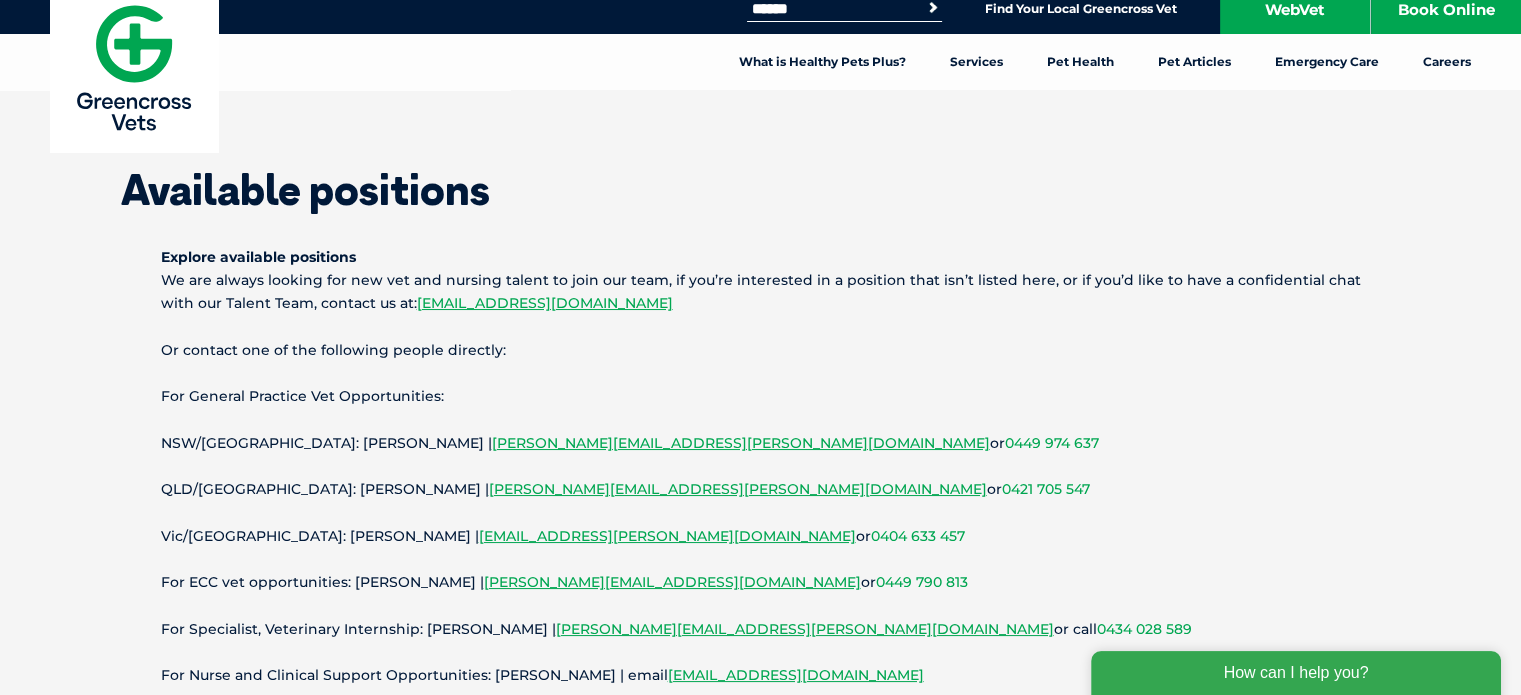 scroll, scrollTop: 0, scrollLeft: 0, axis: both 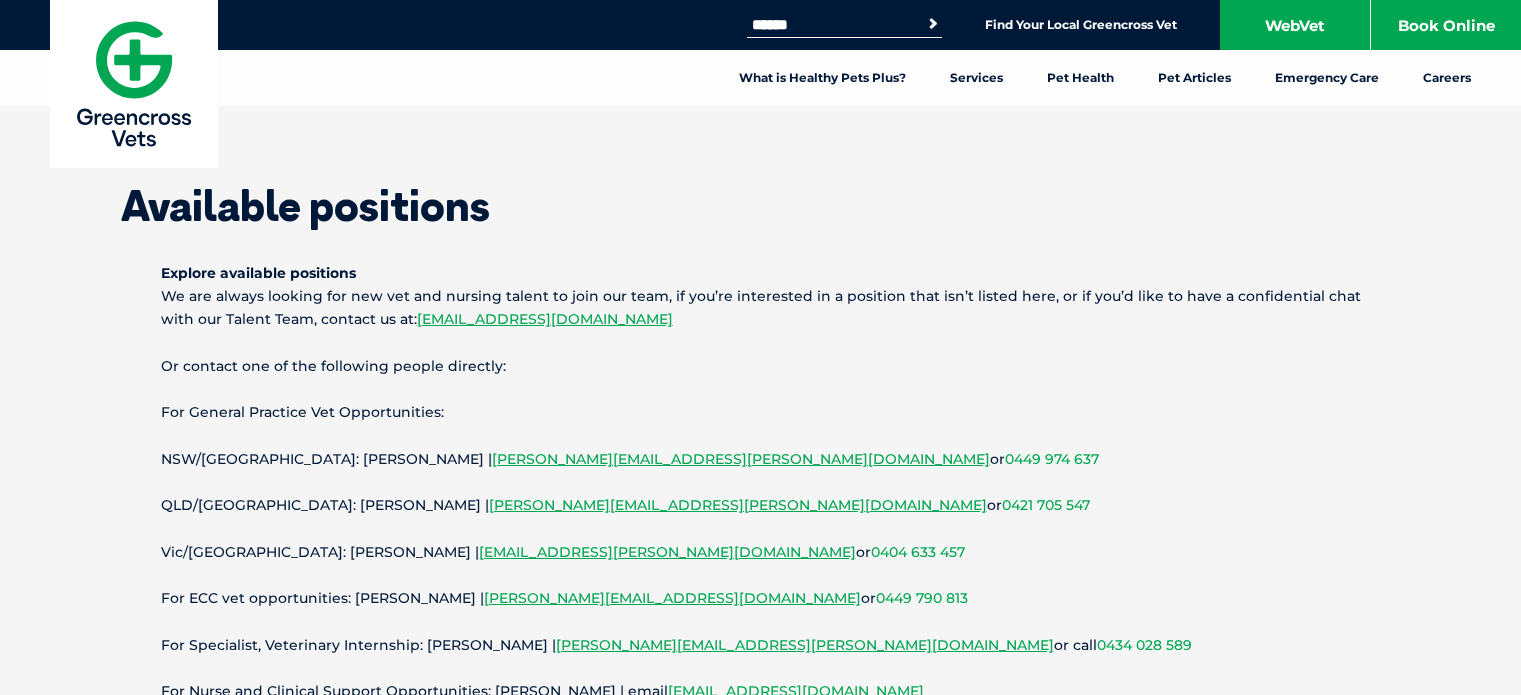 select on "***" 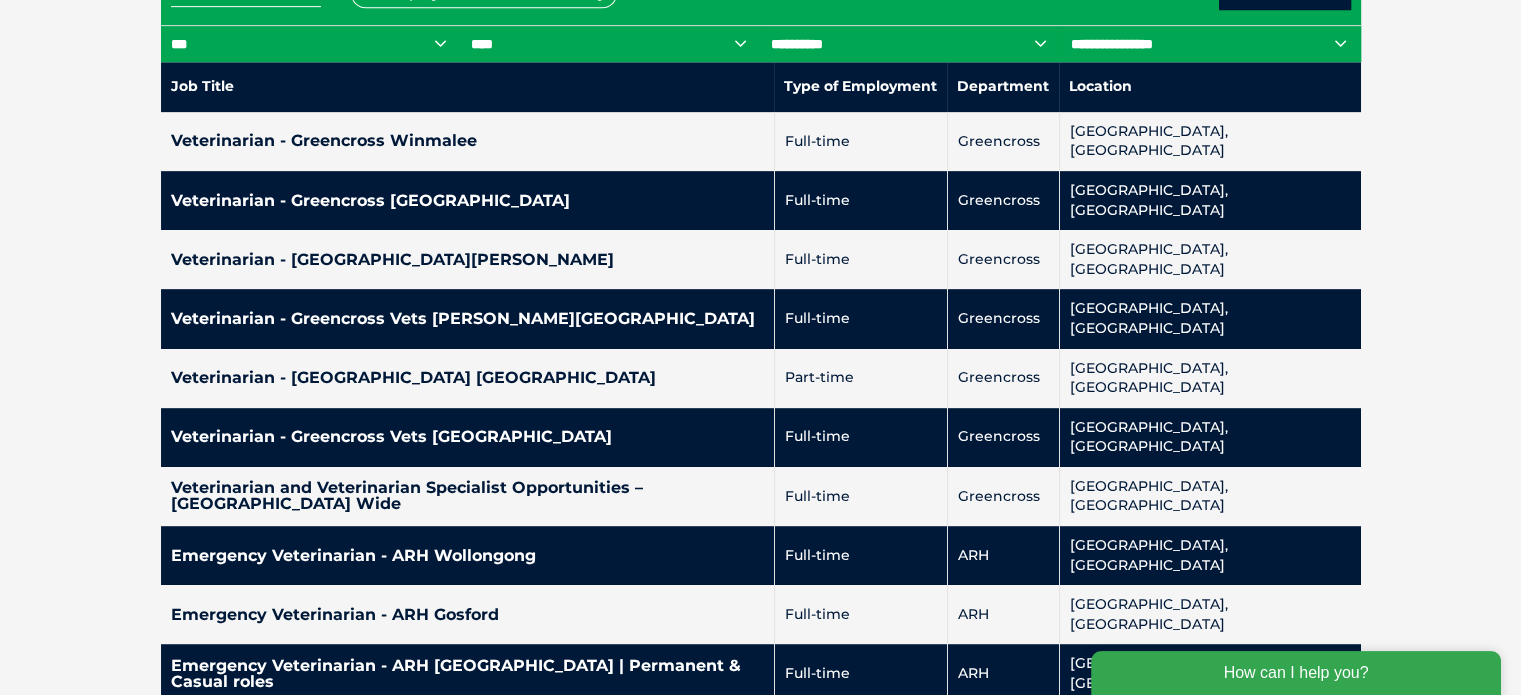scroll, scrollTop: 0, scrollLeft: 0, axis: both 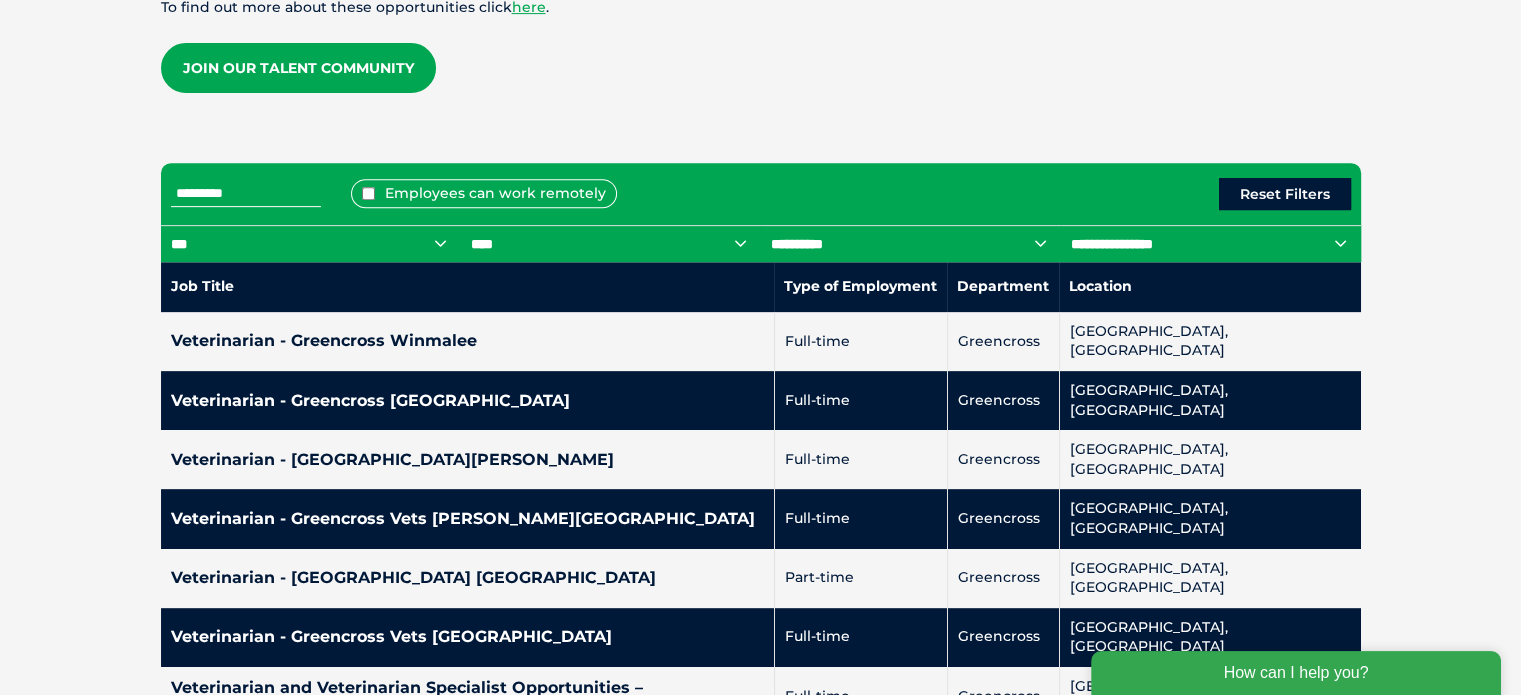 click on "**********" at bounding box center [611, 244] 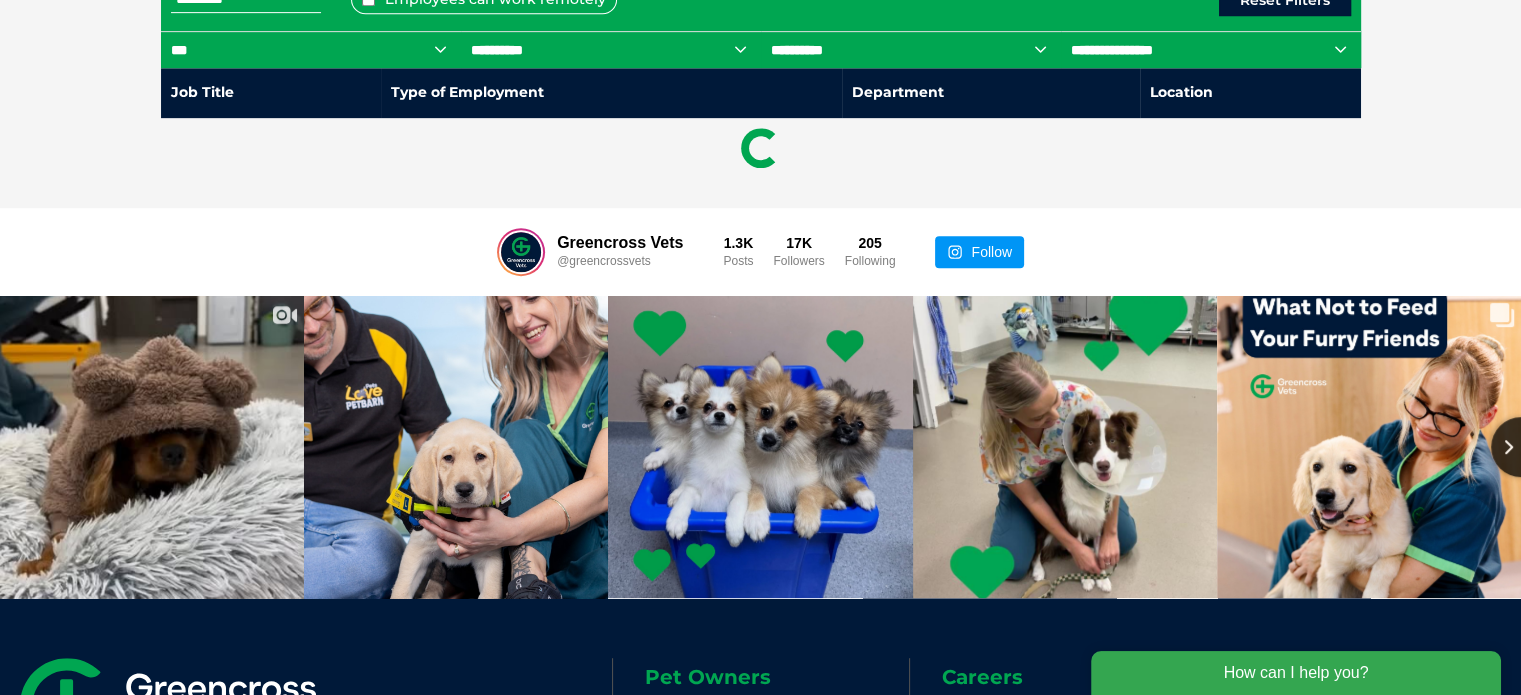 scroll, scrollTop: 1000, scrollLeft: 0, axis: vertical 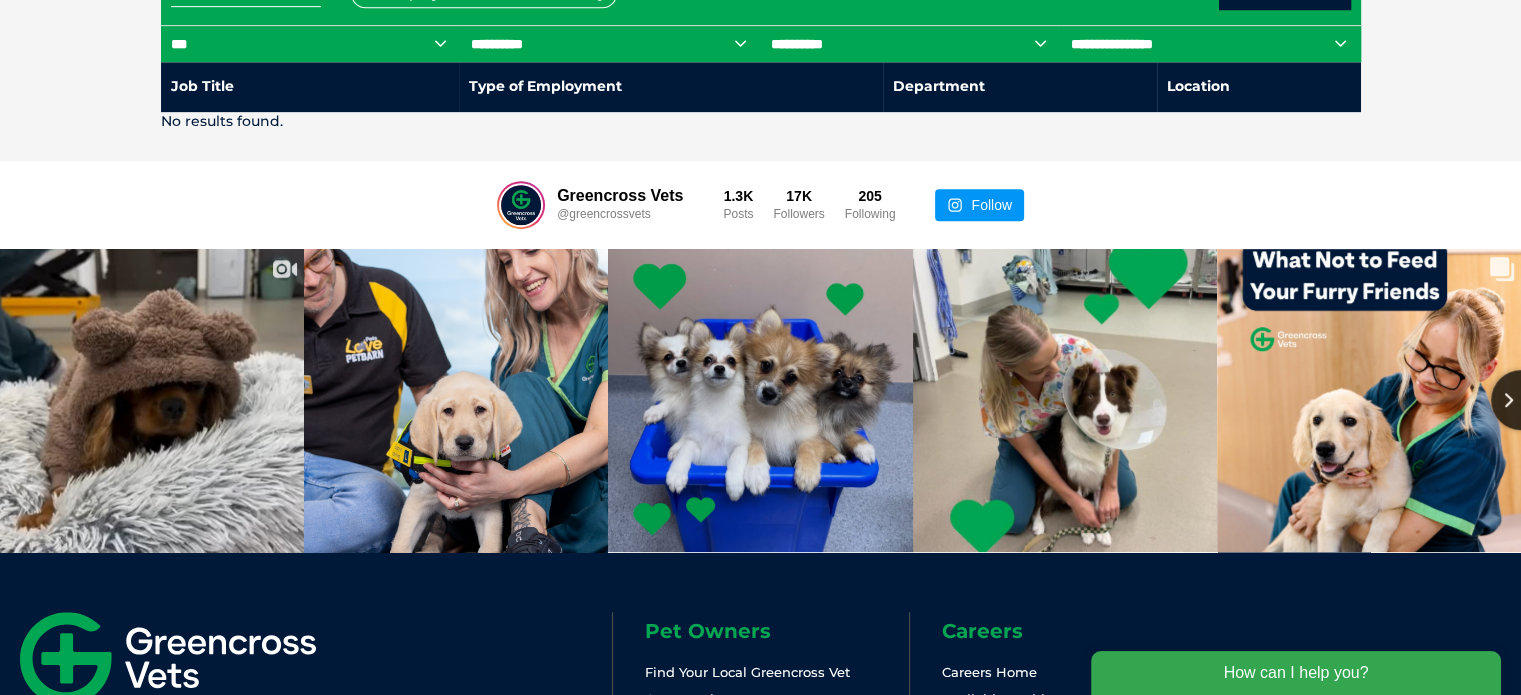 click on "**********" at bounding box center [611, 44] 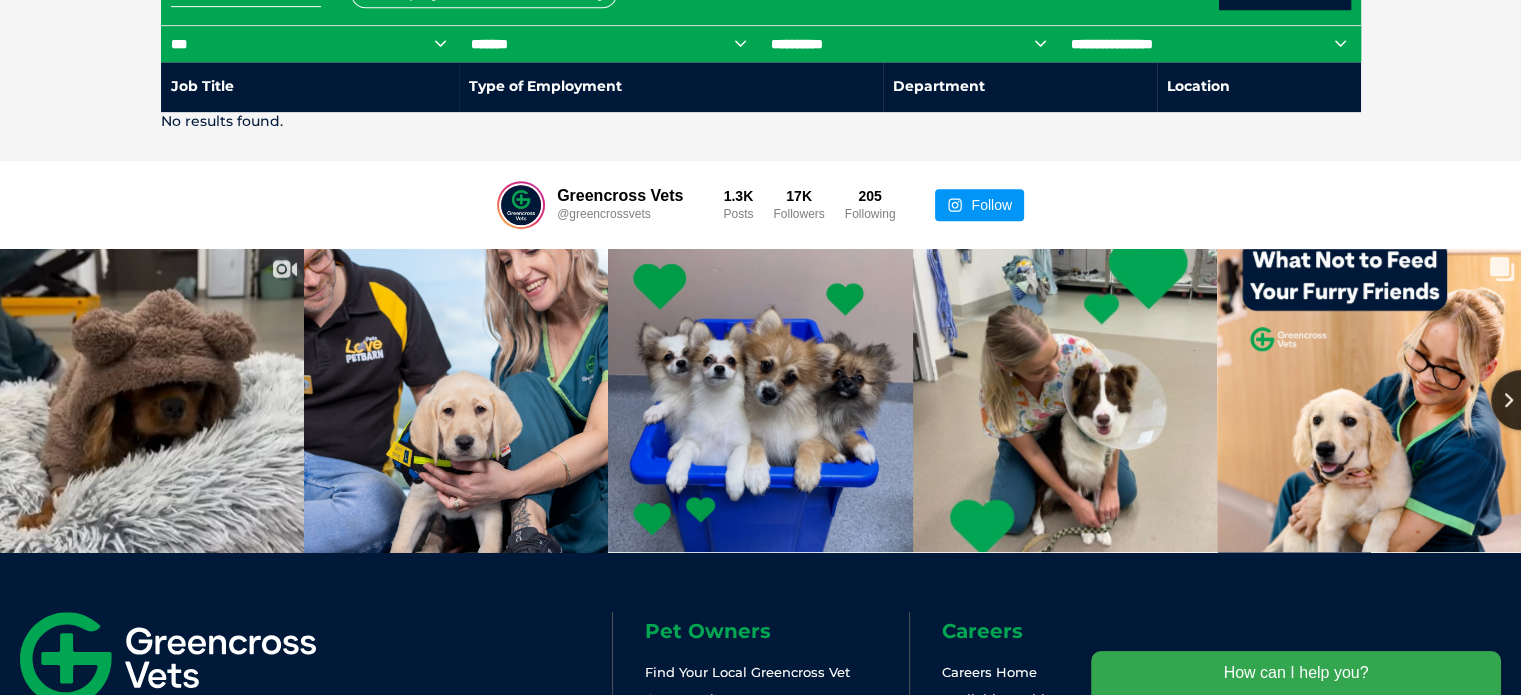 click on "**********" at bounding box center (611, 44) 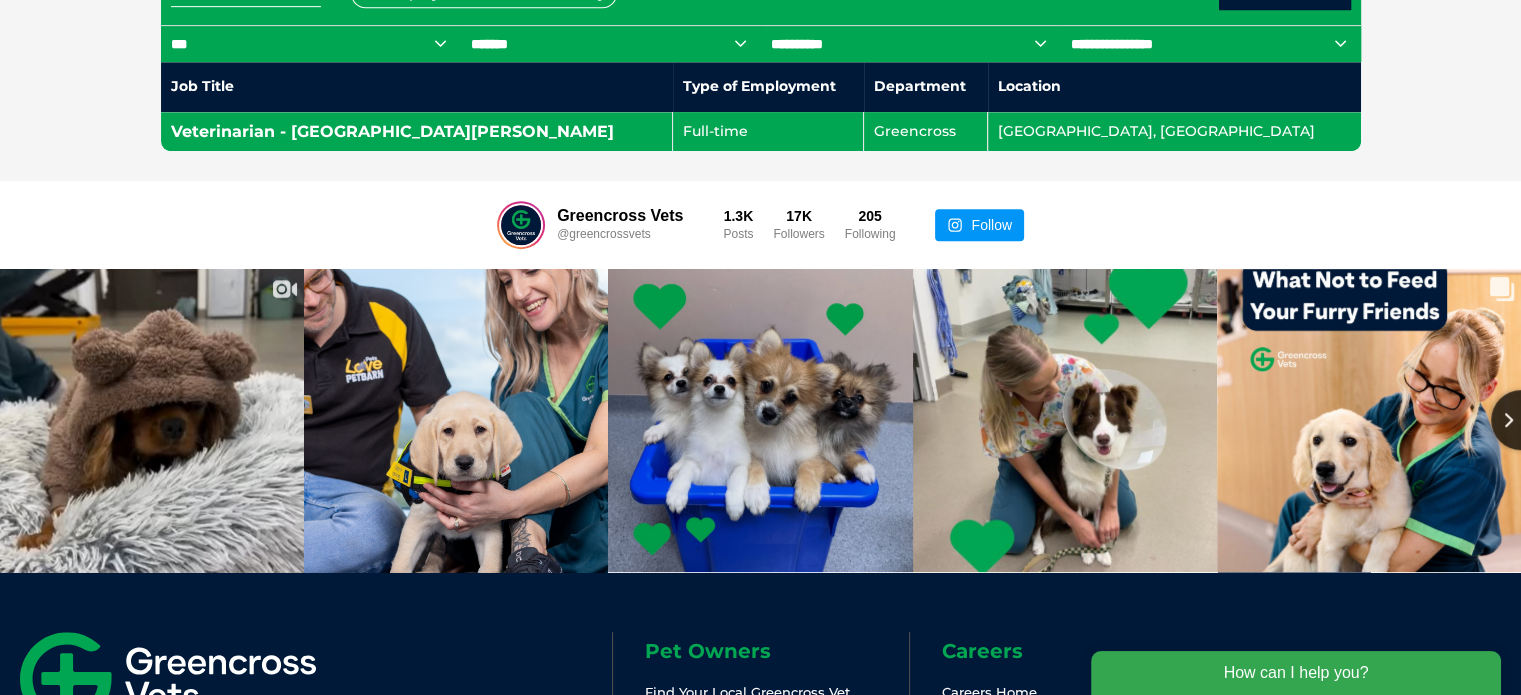 click on "Veterinarian - Greencross Hornsby" at bounding box center [417, 132] 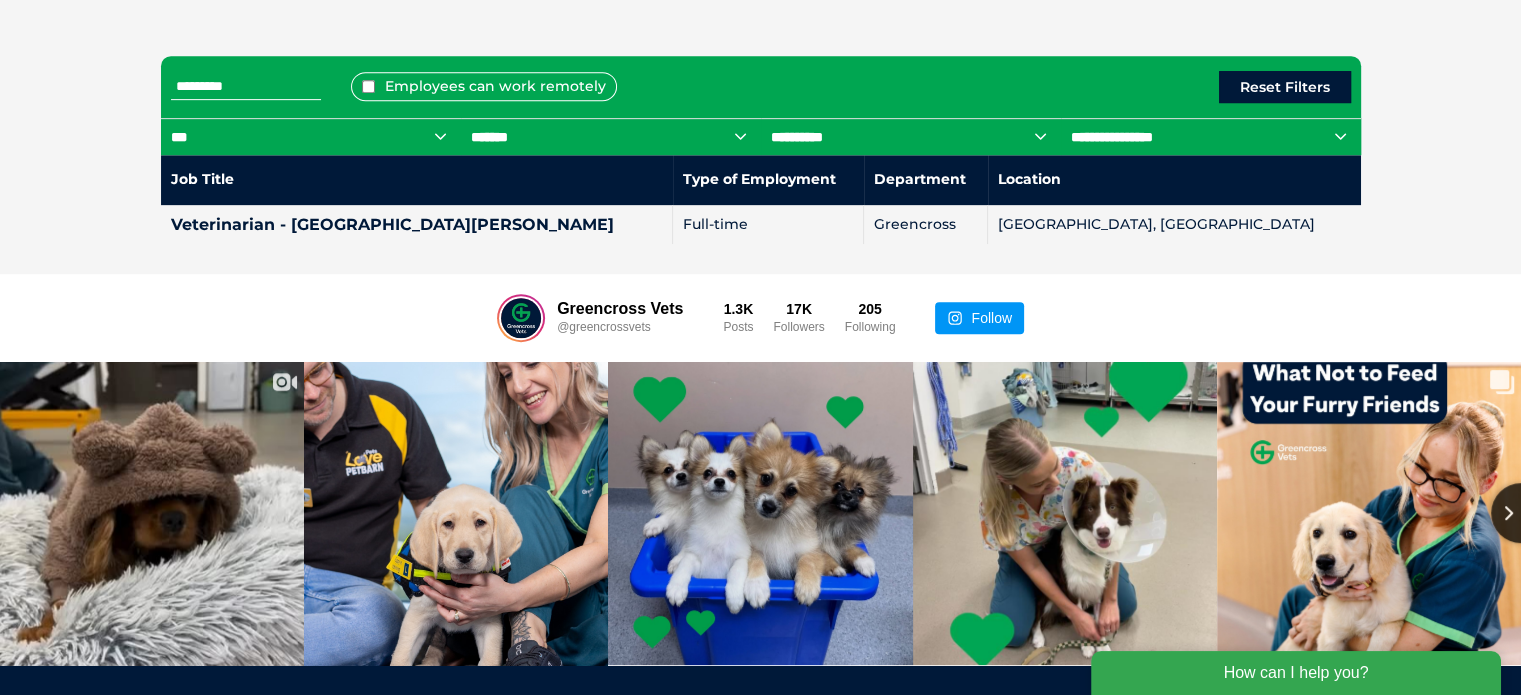 scroll, scrollTop: 900, scrollLeft: 0, axis: vertical 